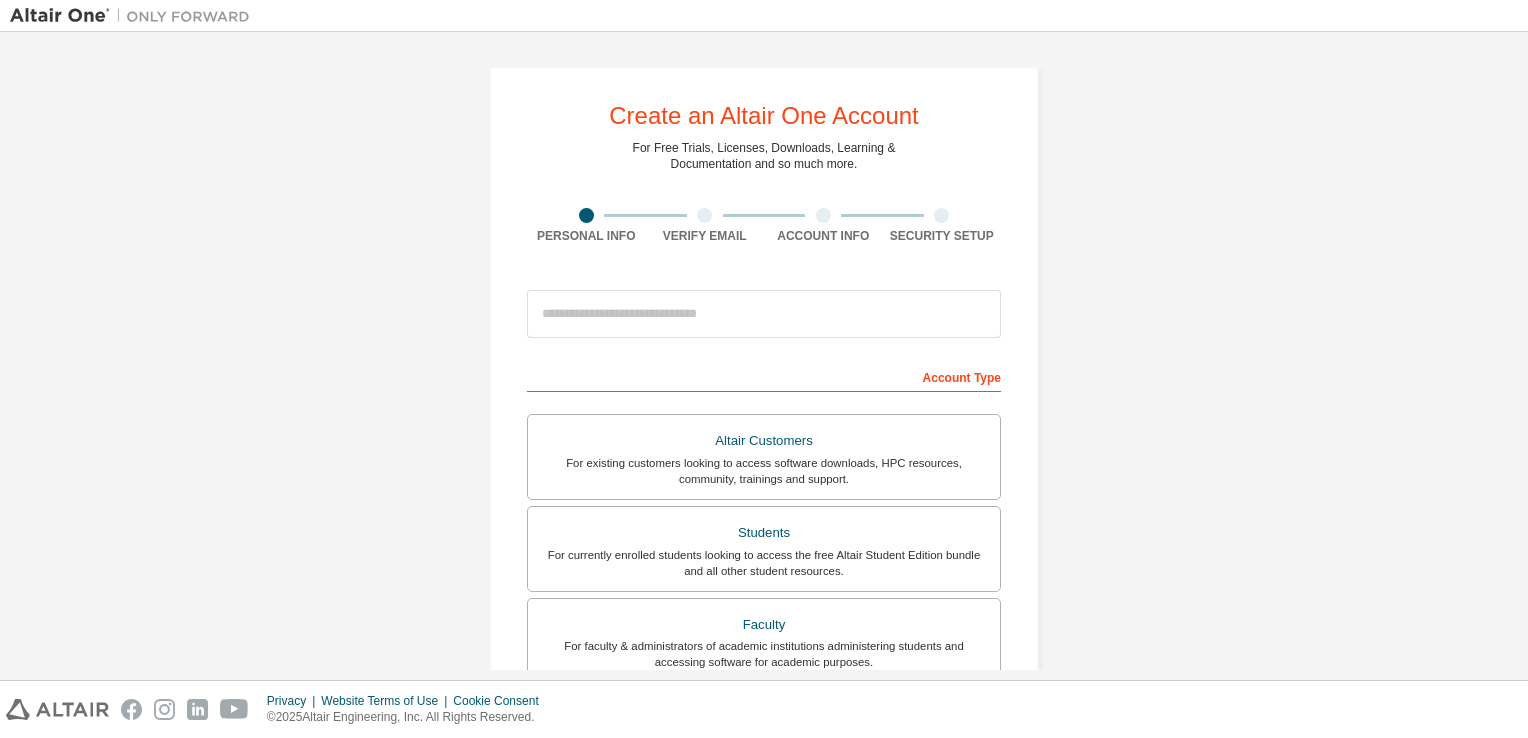 scroll, scrollTop: 0, scrollLeft: 0, axis: both 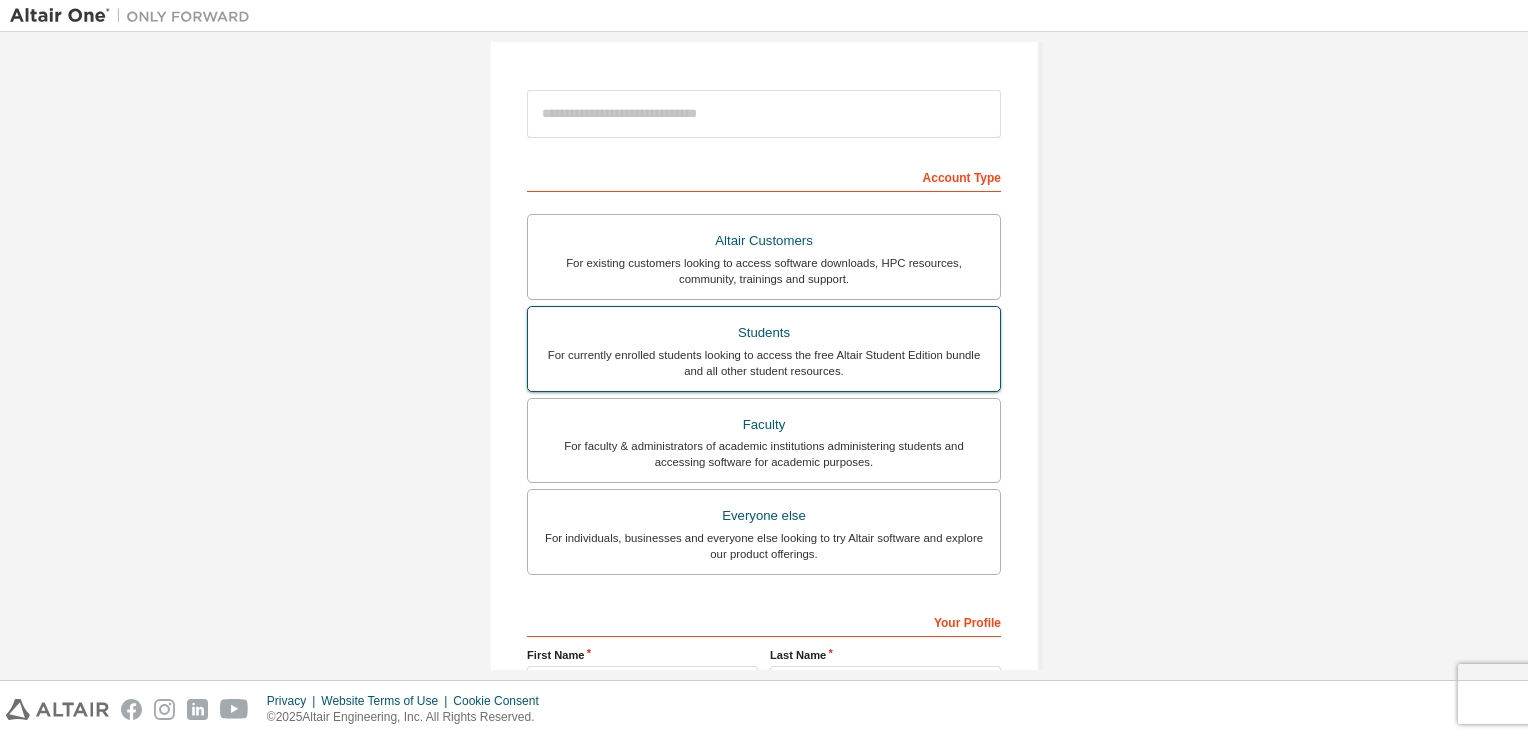 click on "Students" at bounding box center (764, 333) 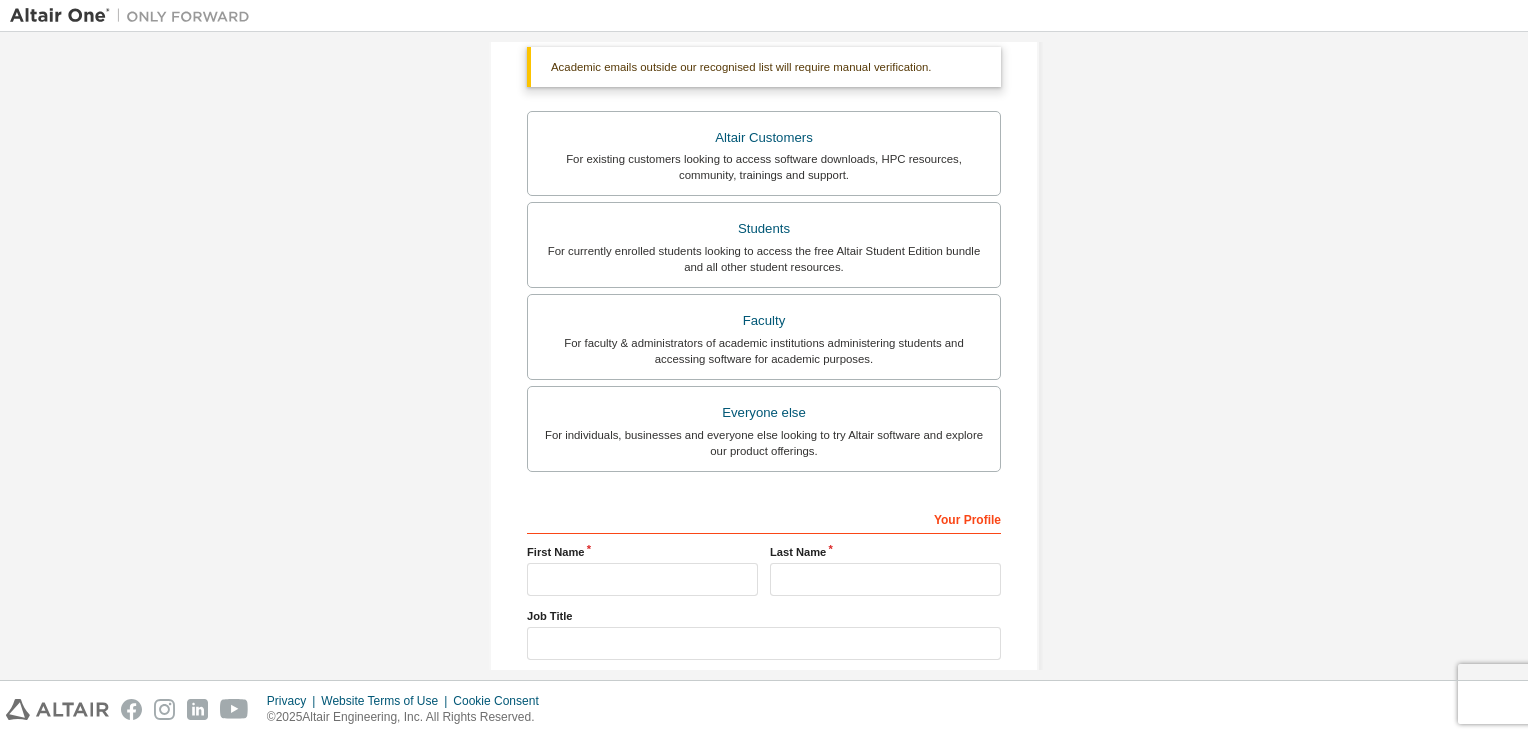 scroll, scrollTop: 278, scrollLeft: 0, axis: vertical 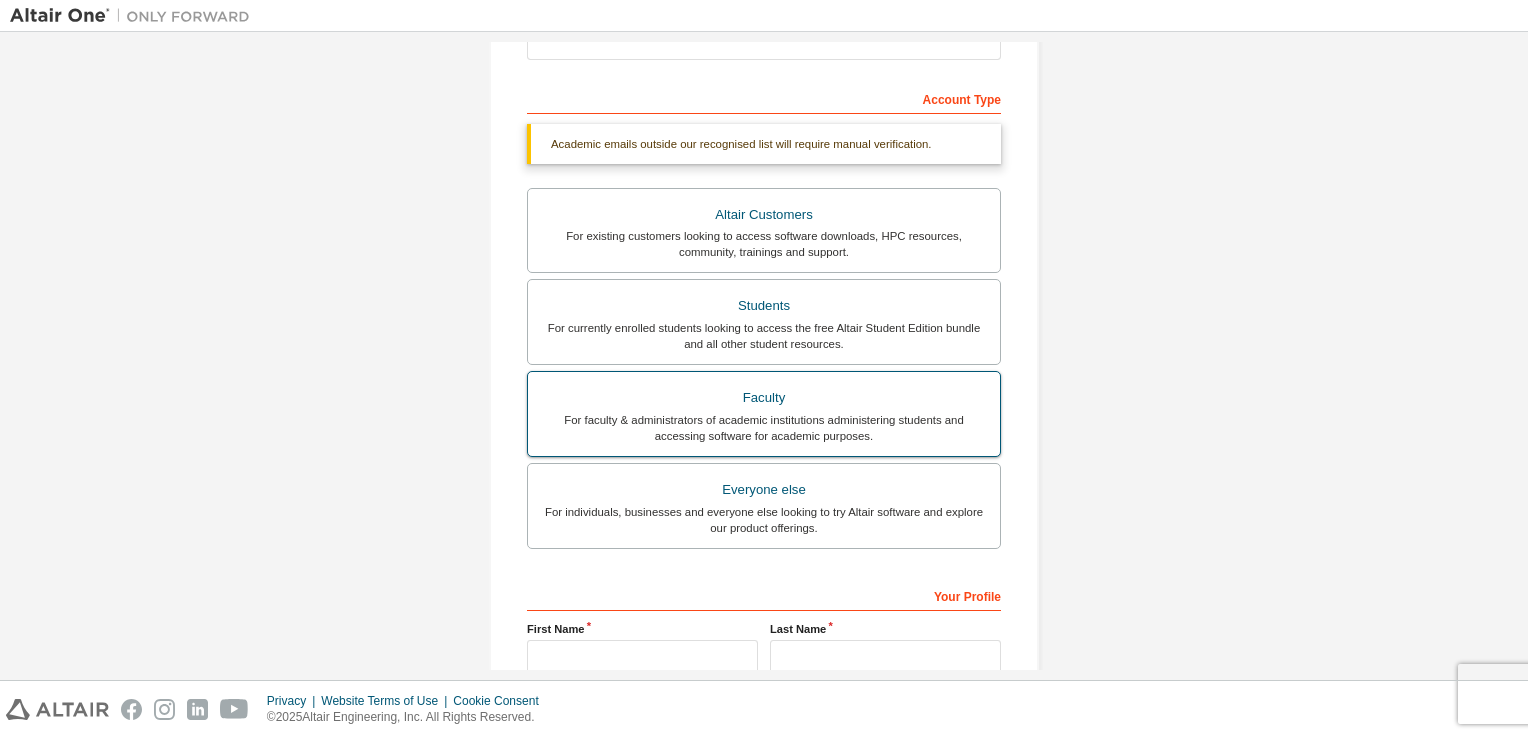 click on "For faculty & administrators of academic institutions administering students and accessing software for academic purposes." at bounding box center [764, 428] 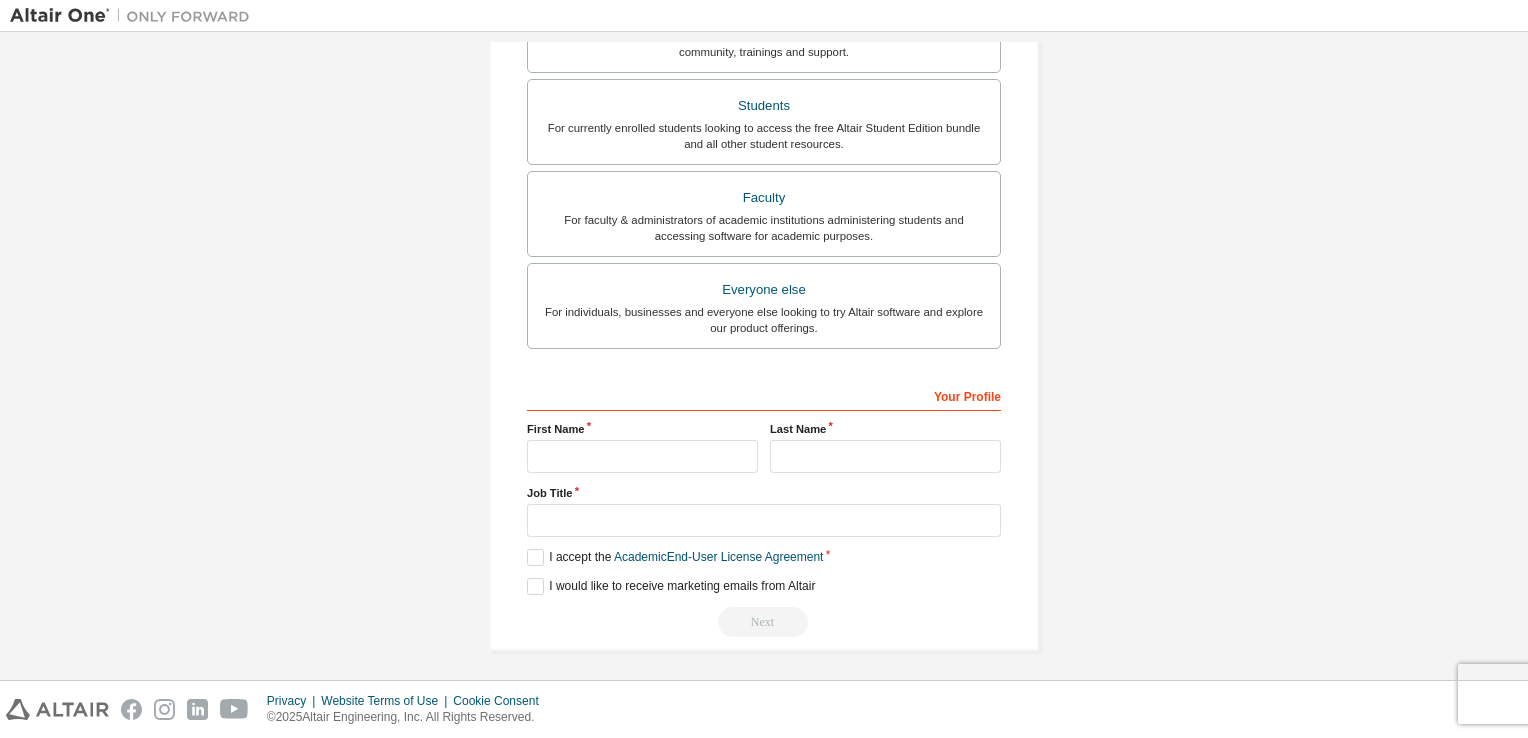 scroll, scrollTop: 378, scrollLeft: 0, axis: vertical 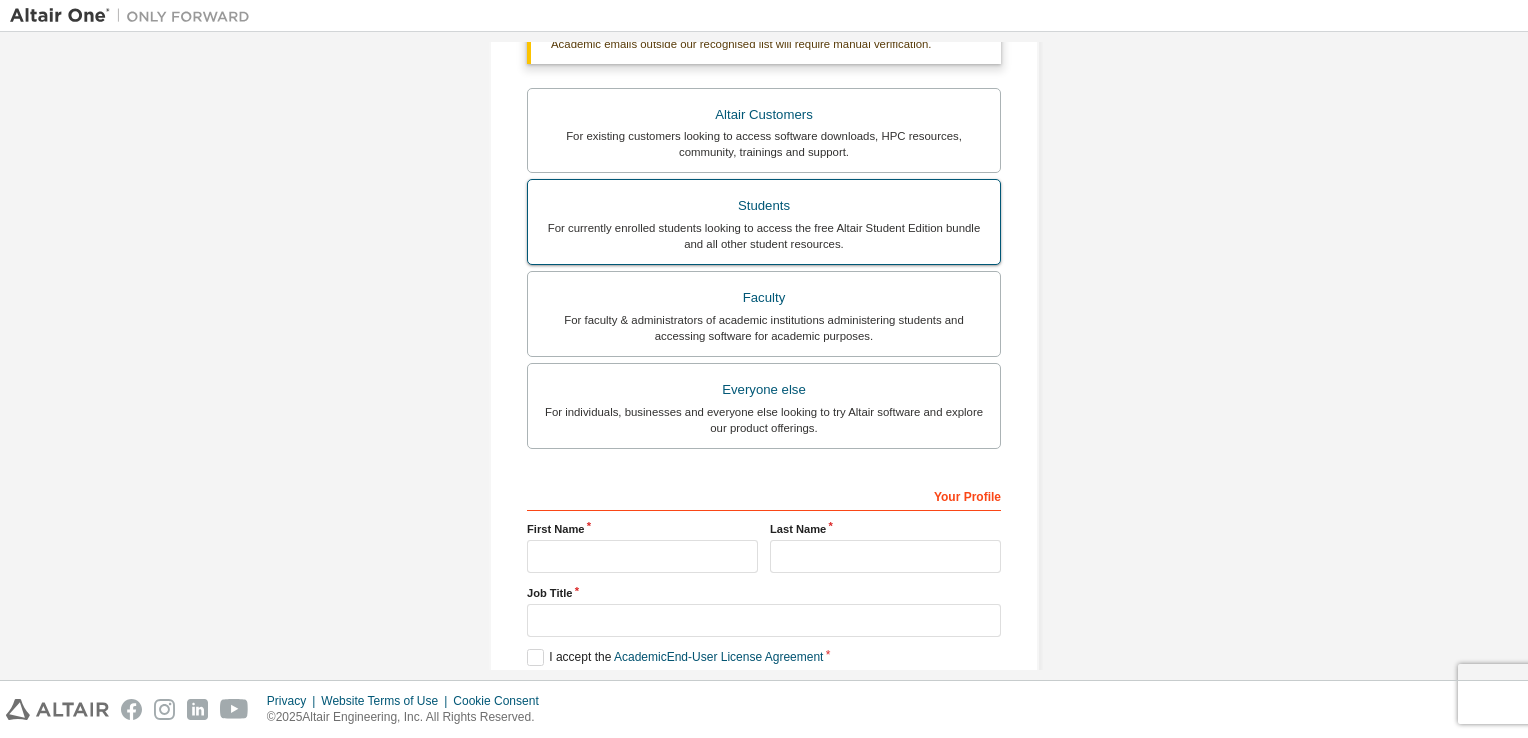 click on "For currently enrolled students looking to access the free Altair Student Edition bundle and all other student resources." at bounding box center (764, 236) 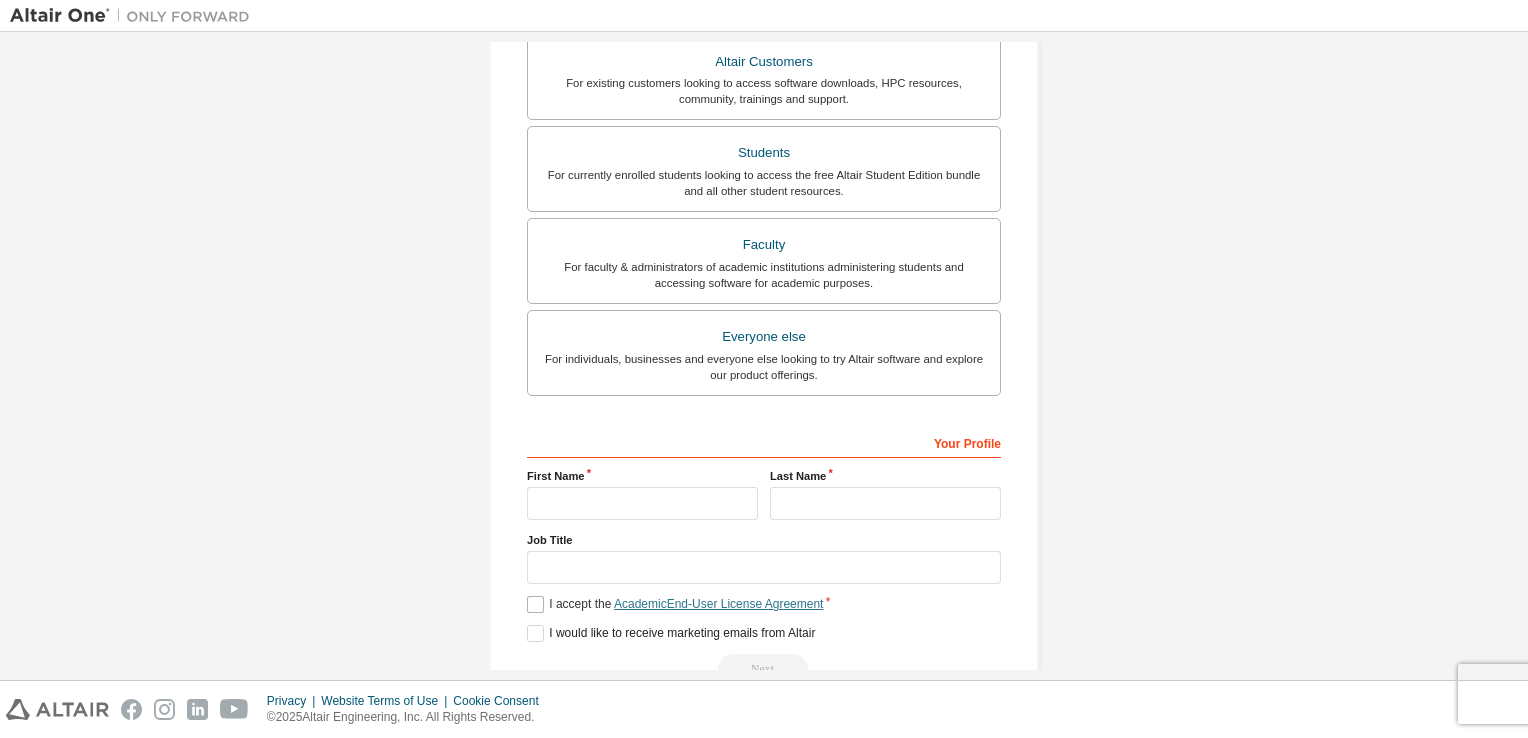scroll, scrollTop: 478, scrollLeft: 0, axis: vertical 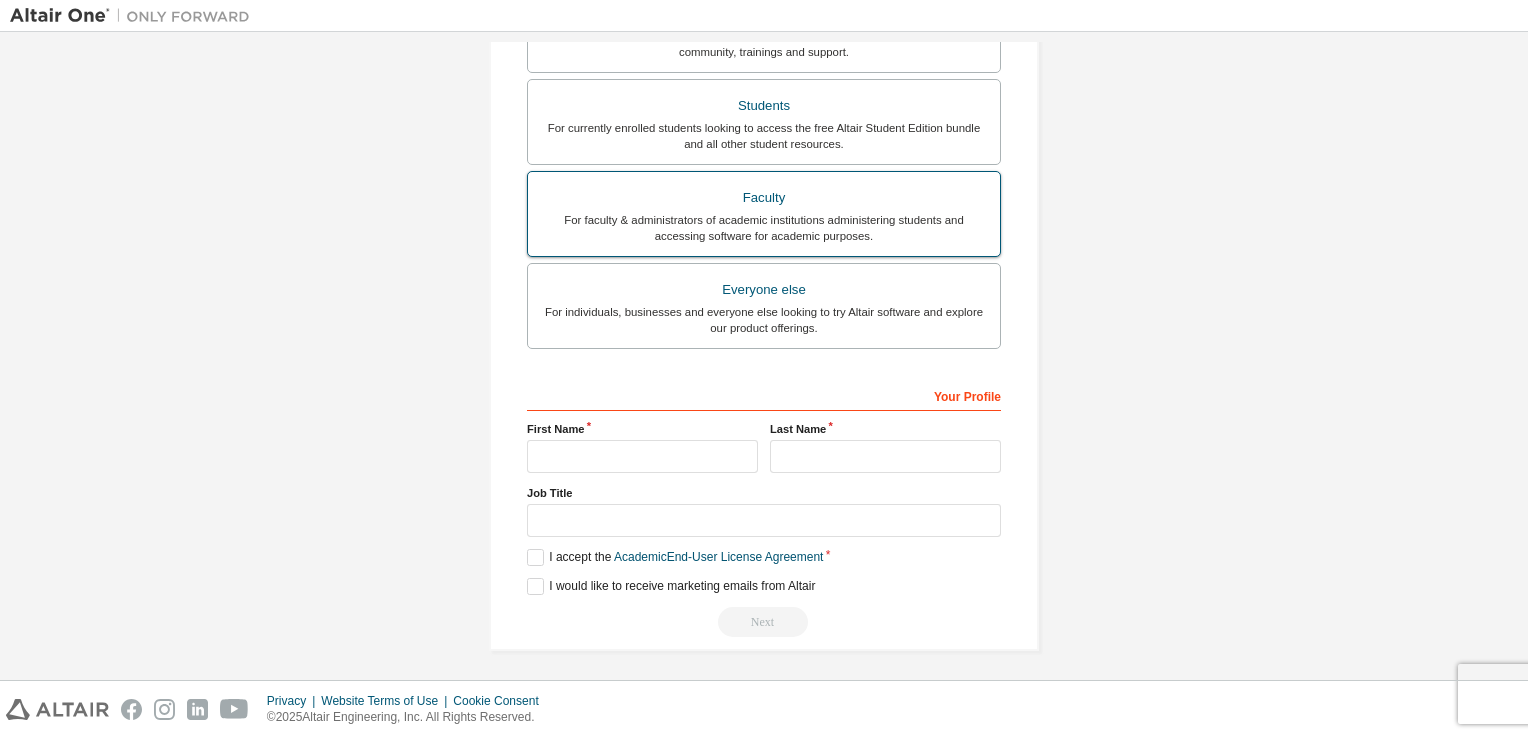 click on "Faculty" at bounding box center [764, 198] 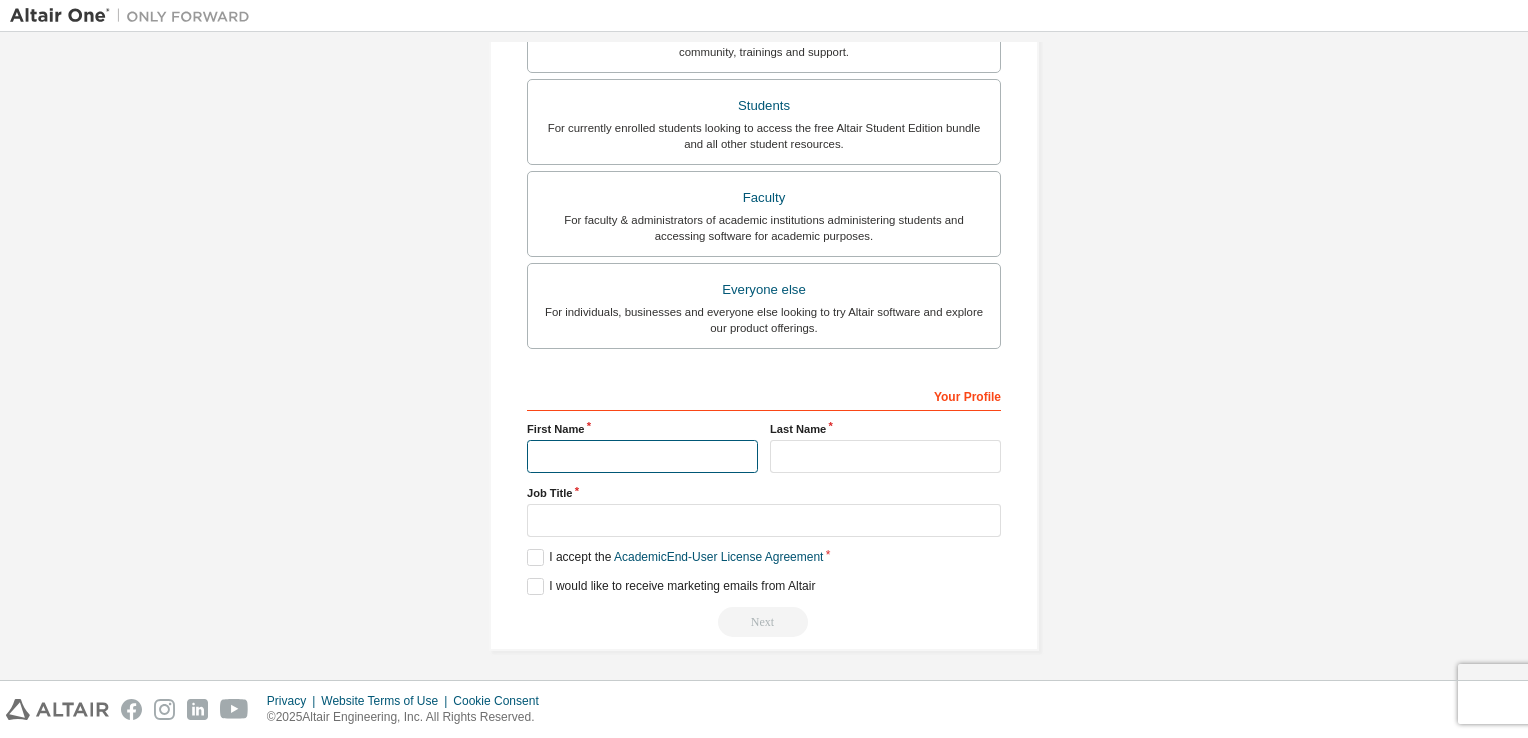 click at bounding box center (642, 456) 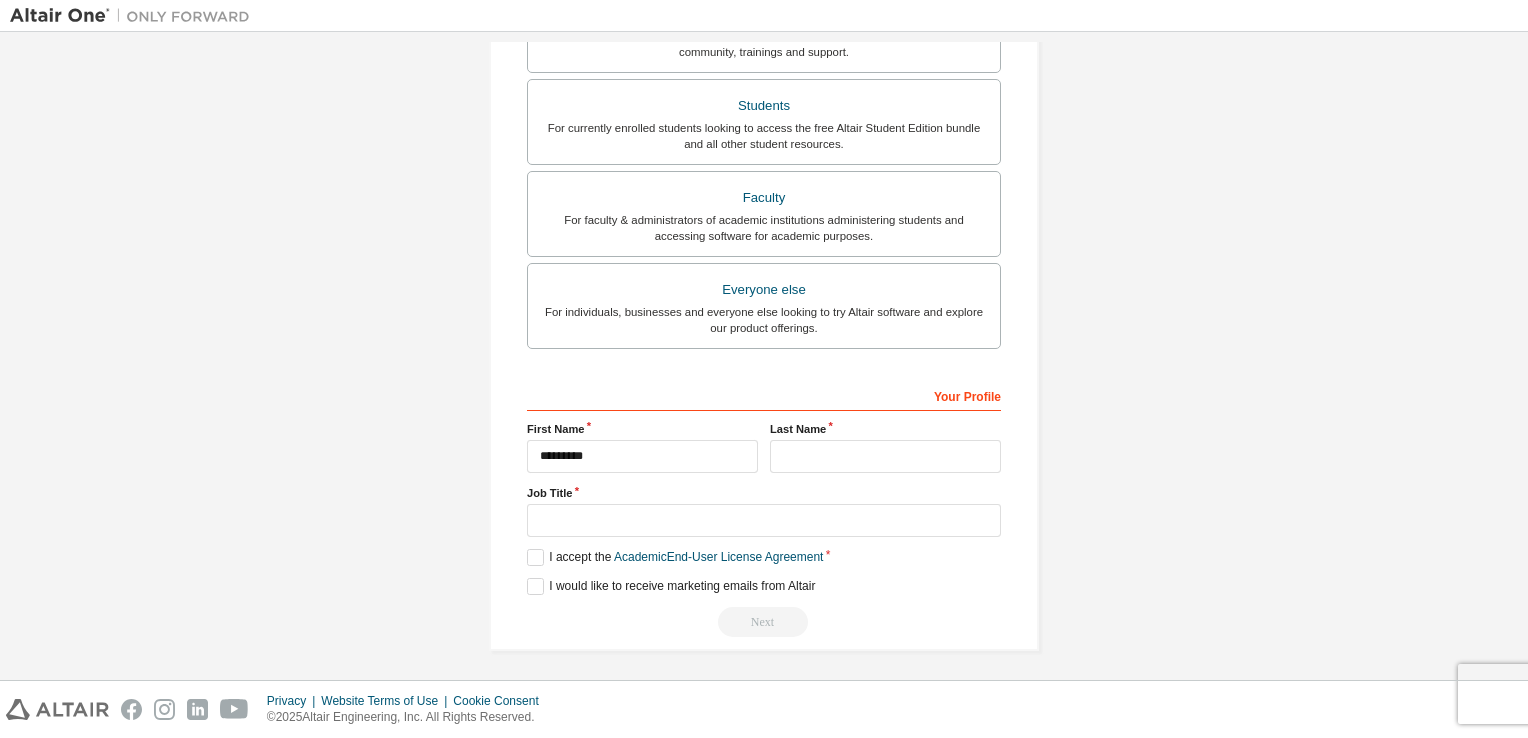 type on "**********" 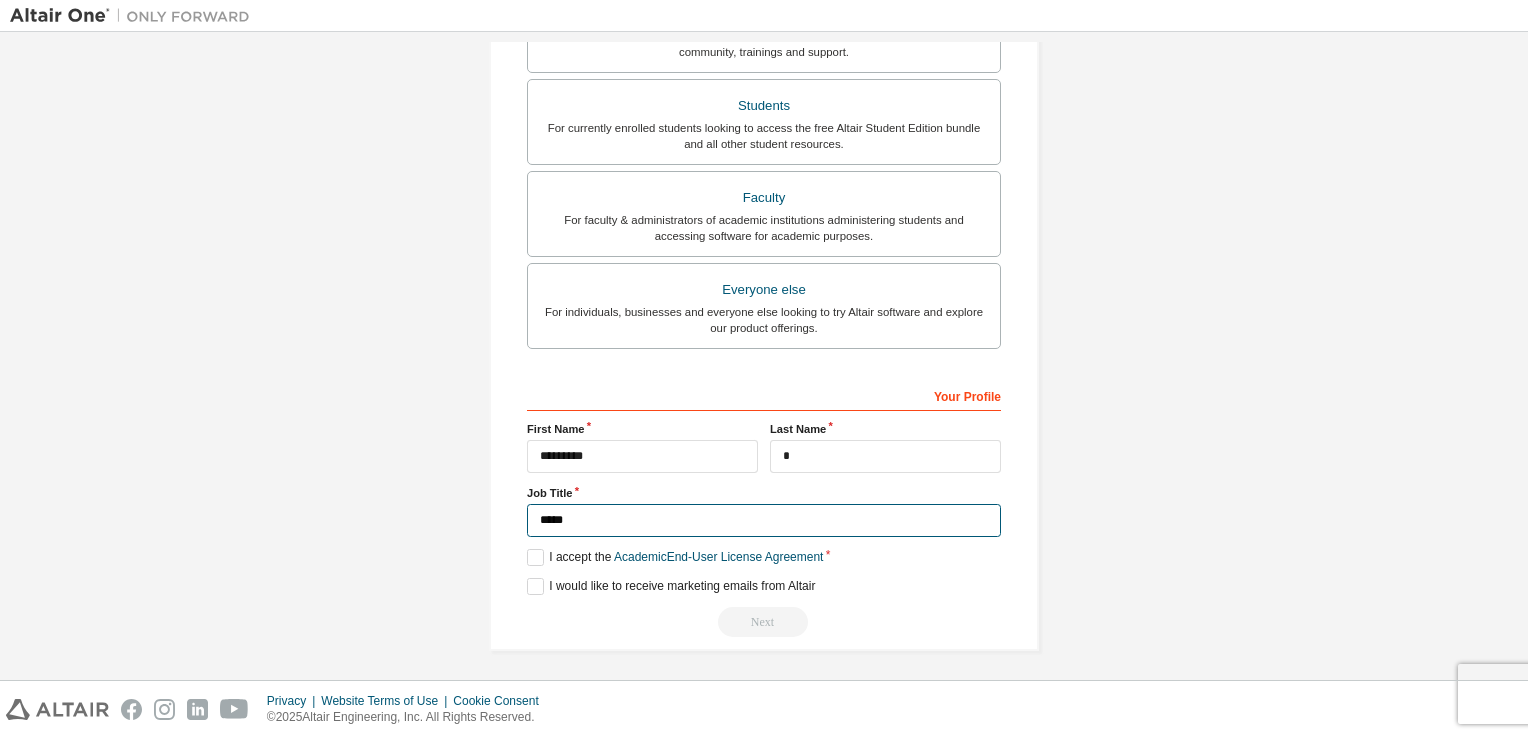 drag, startPoint x: 660, startPoint y: 518, endPoint x: 354, endPoint y: 480, distance: 308.35046 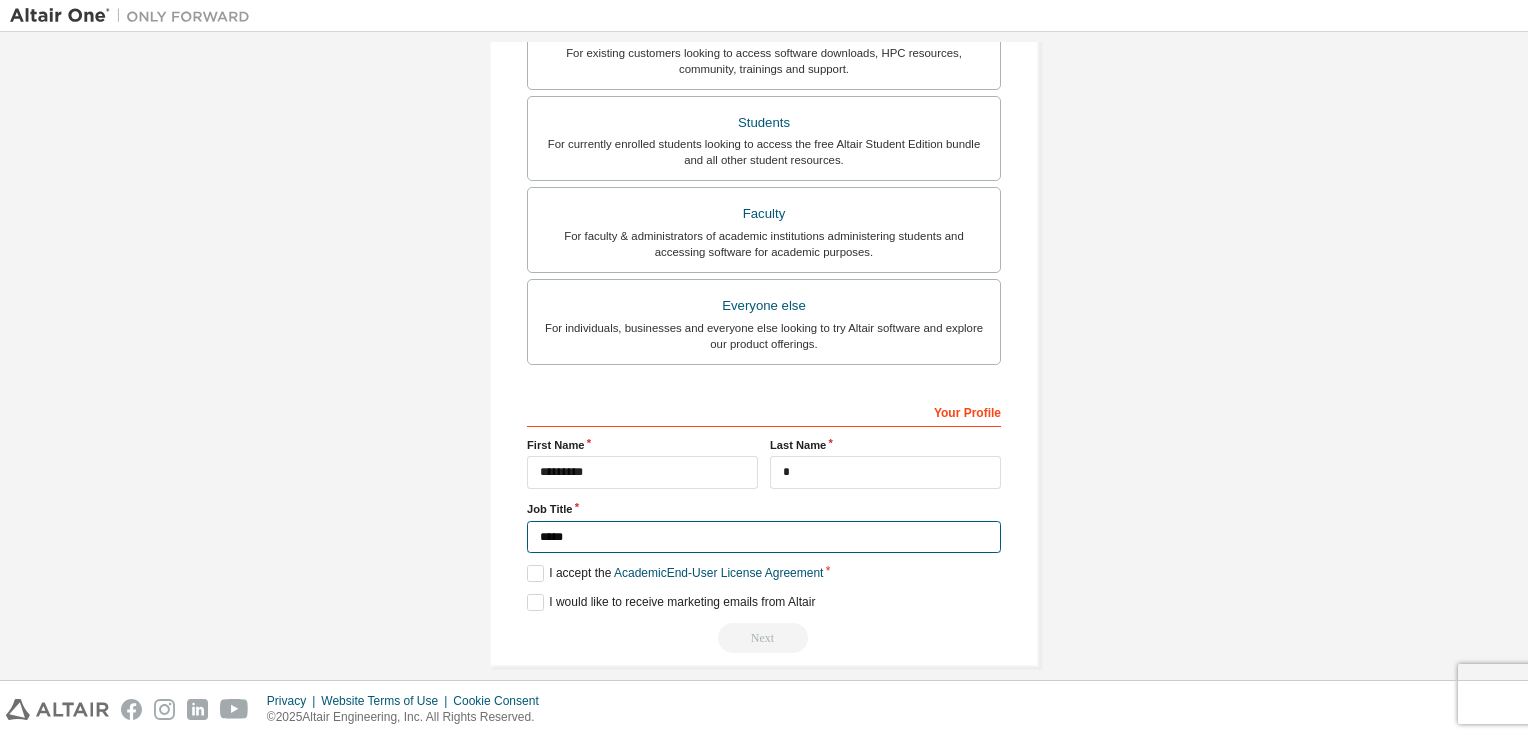 scroll, scrollTop: 495, scrollLeft: 0, axis: vertical 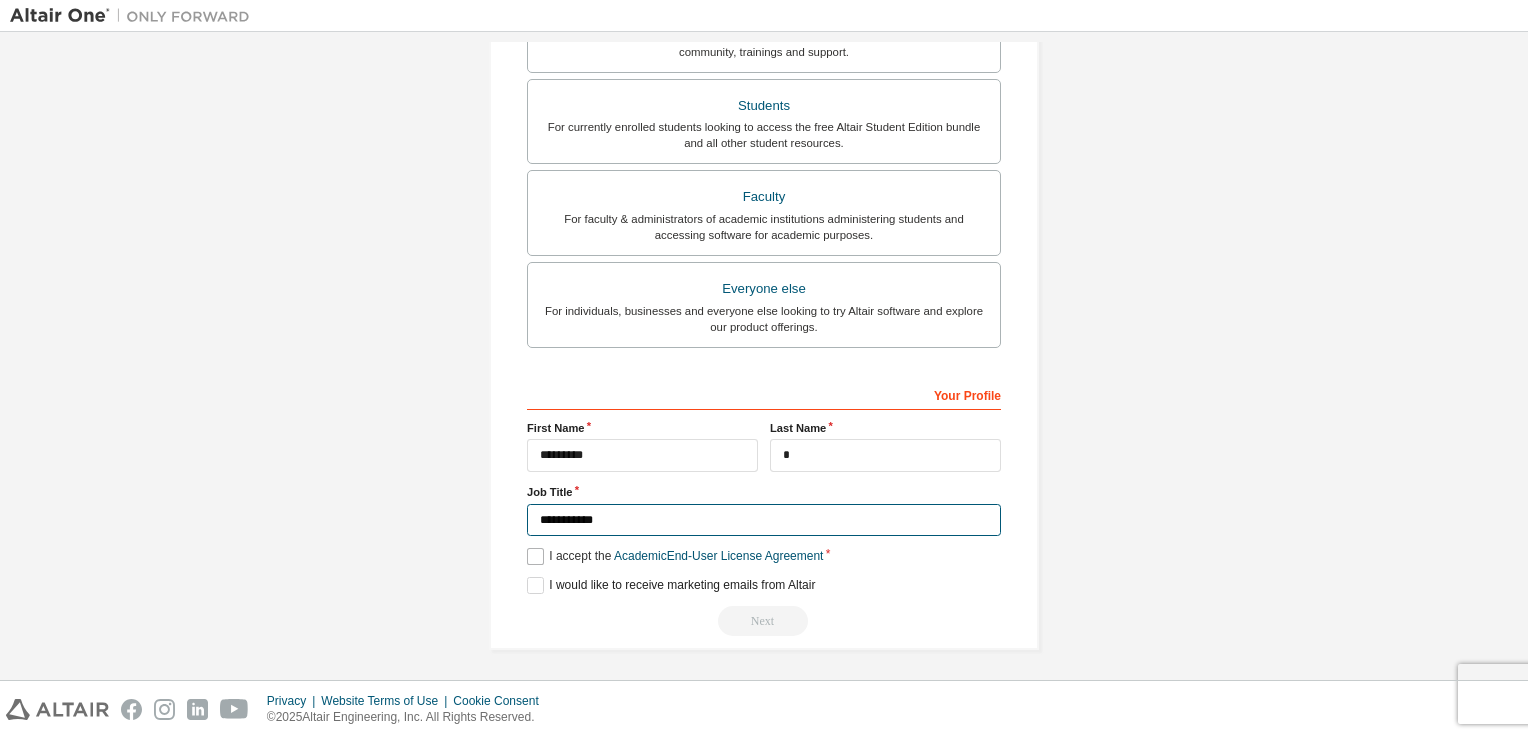 type on "**********" 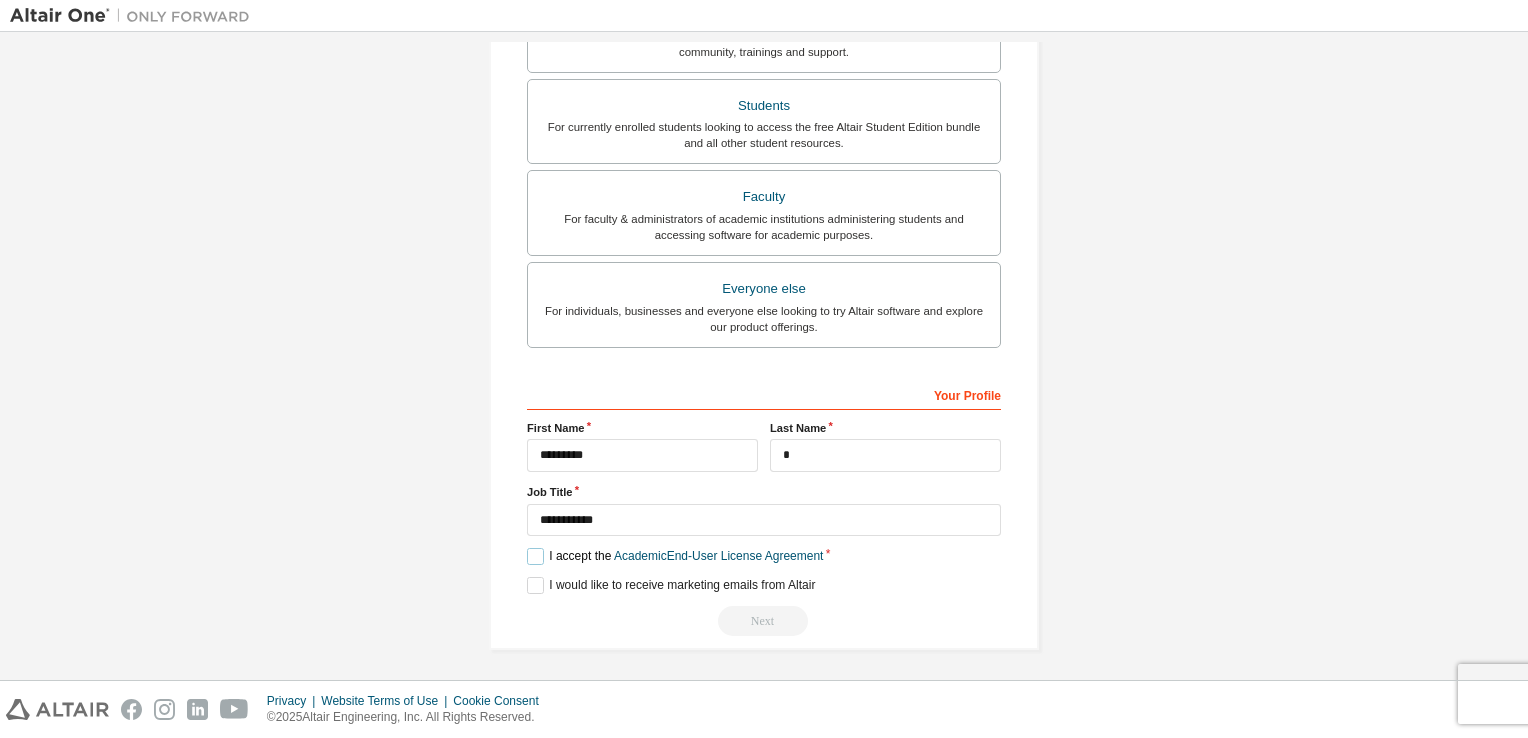 click on "I accept the   Academic   End-User License Agreement" at bounding box center [675, 556] 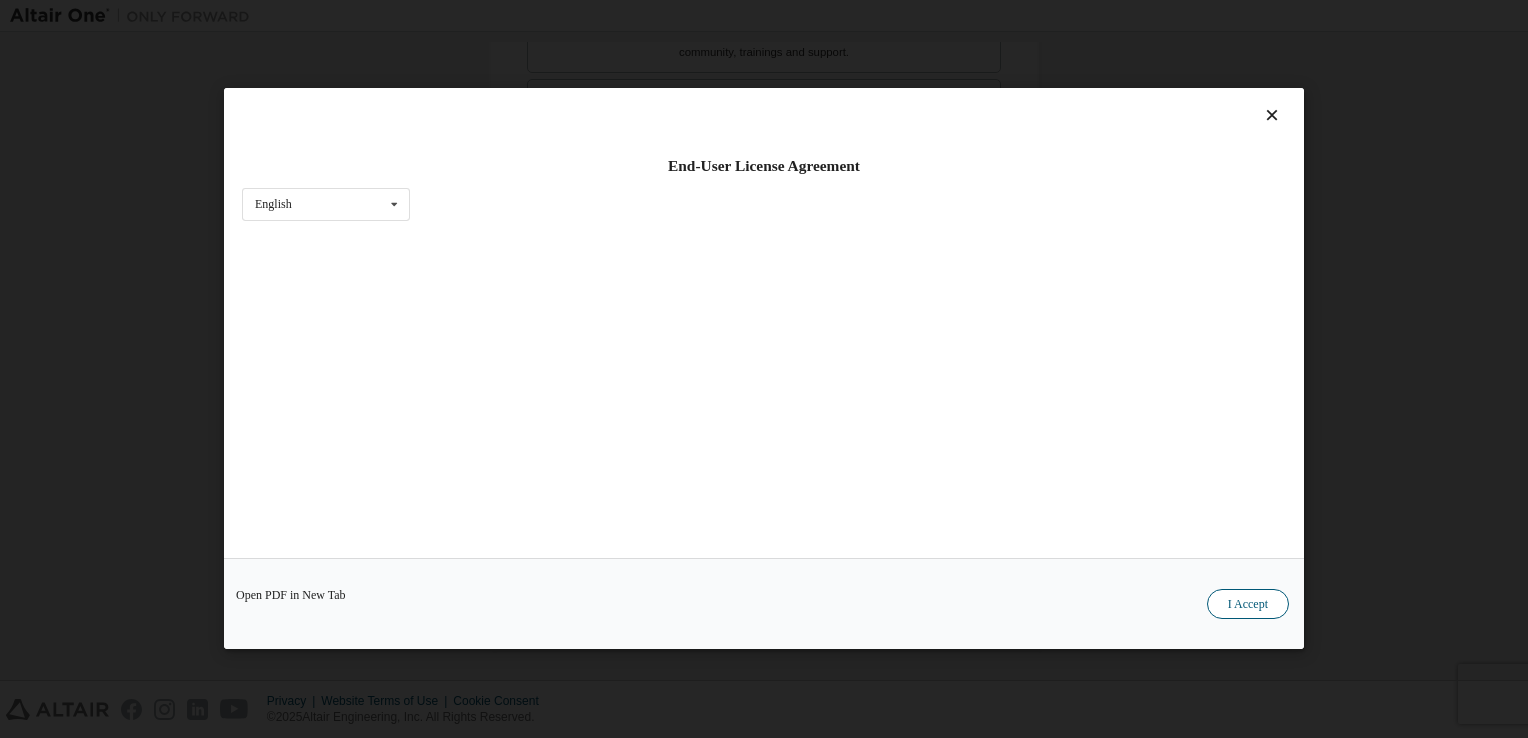 click on "I Accept" at bounding box center (1248, 605) 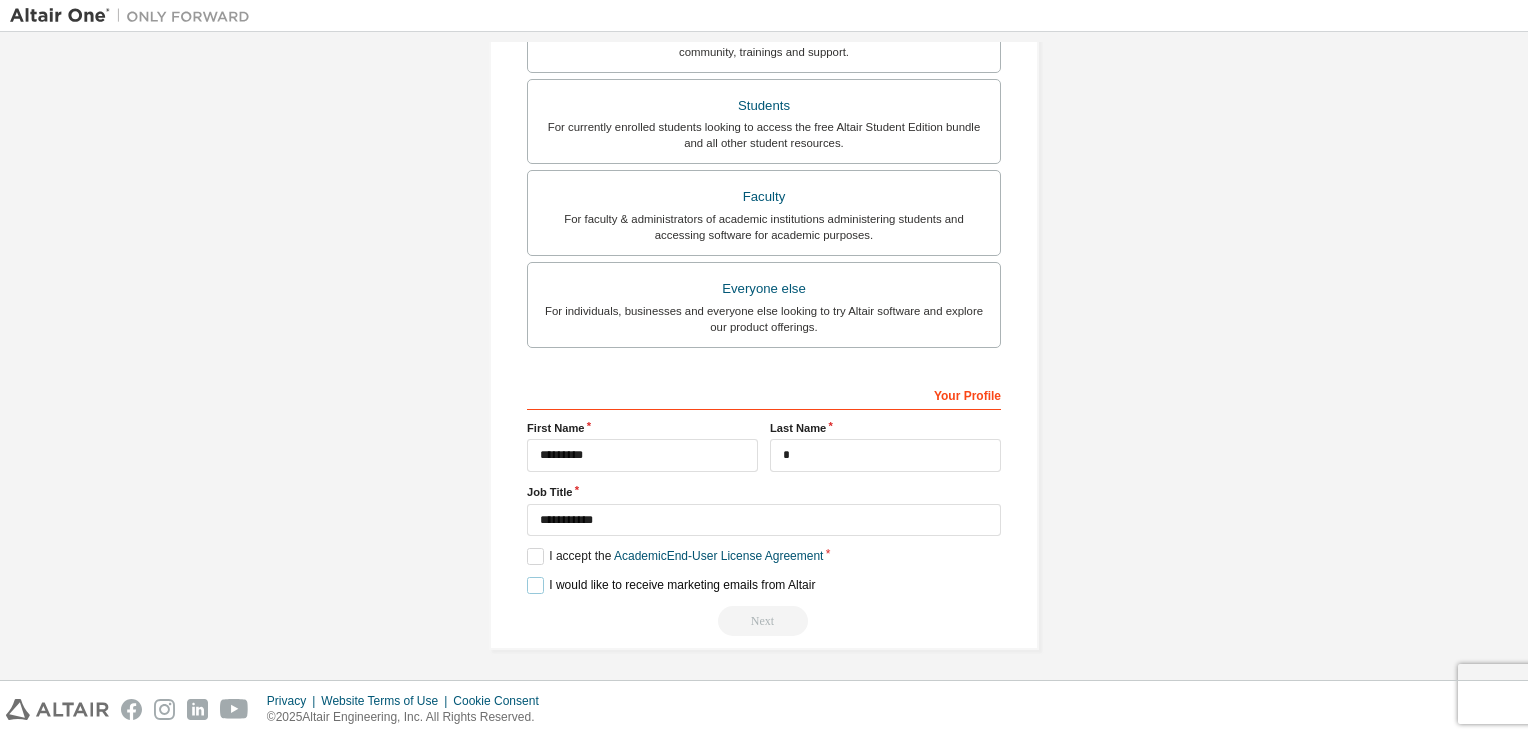 click on "I would like to receive marketing emails from Altair" at bounding box center (671, 585) 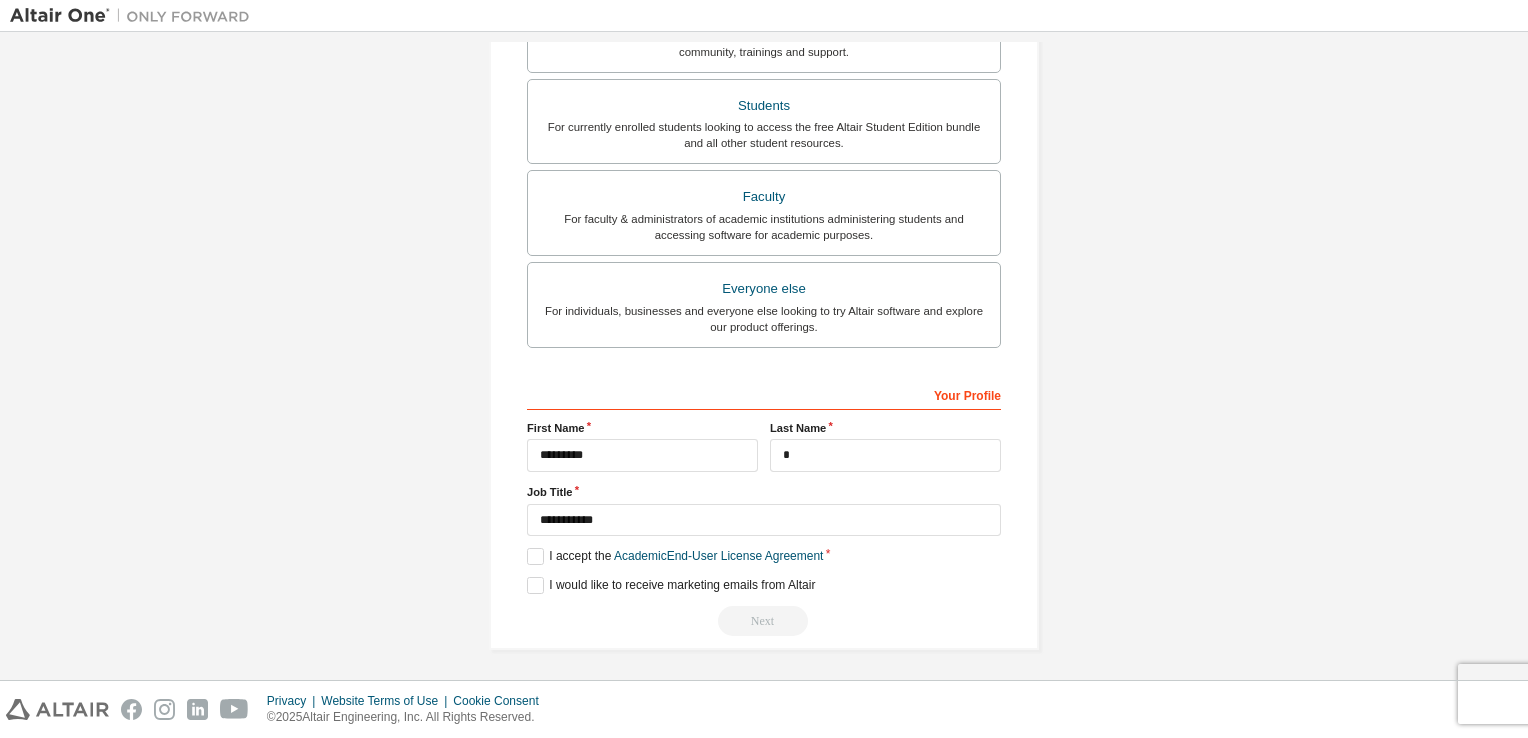 click on "Job Title" at bounding box center (764, 492) 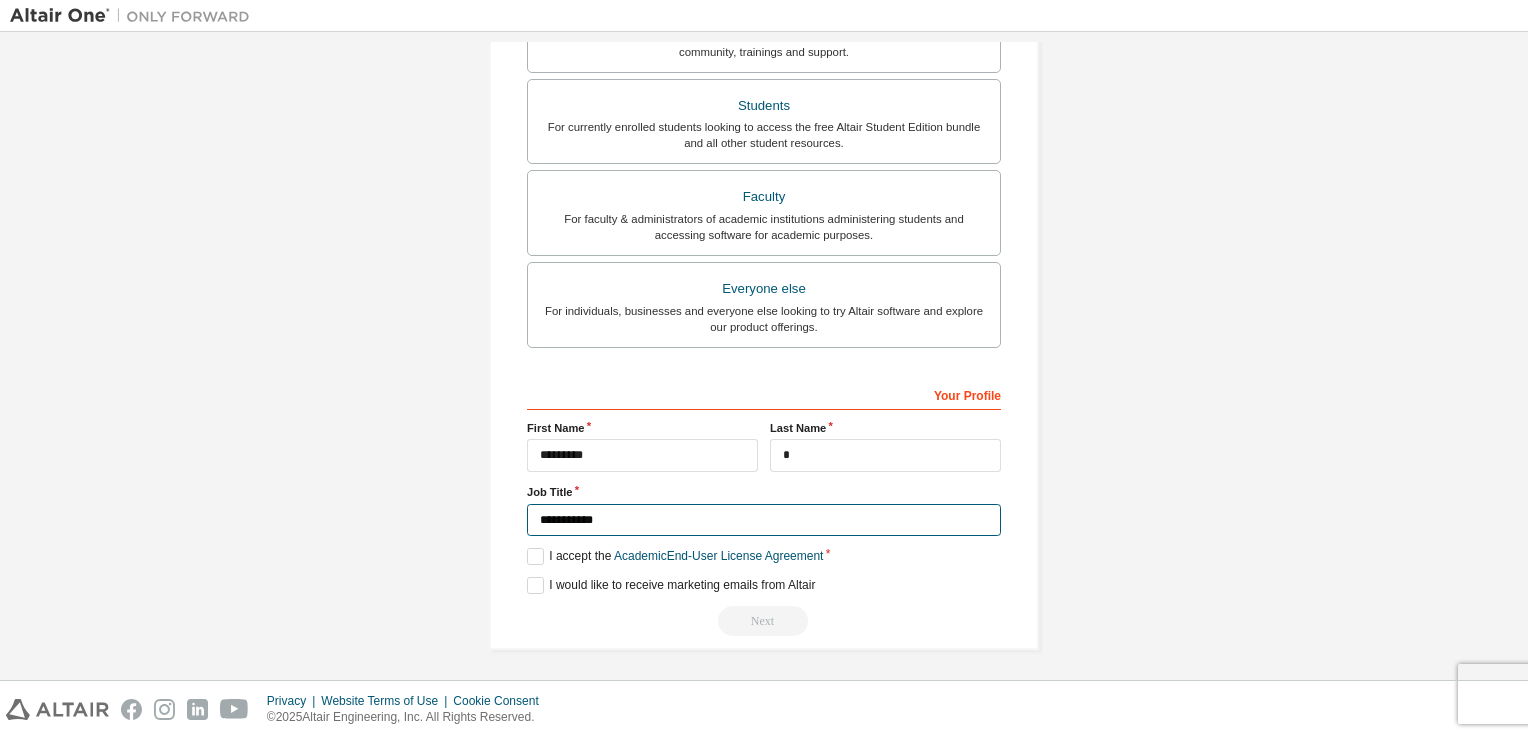 click on "**********" at bounding box center [764, 520] 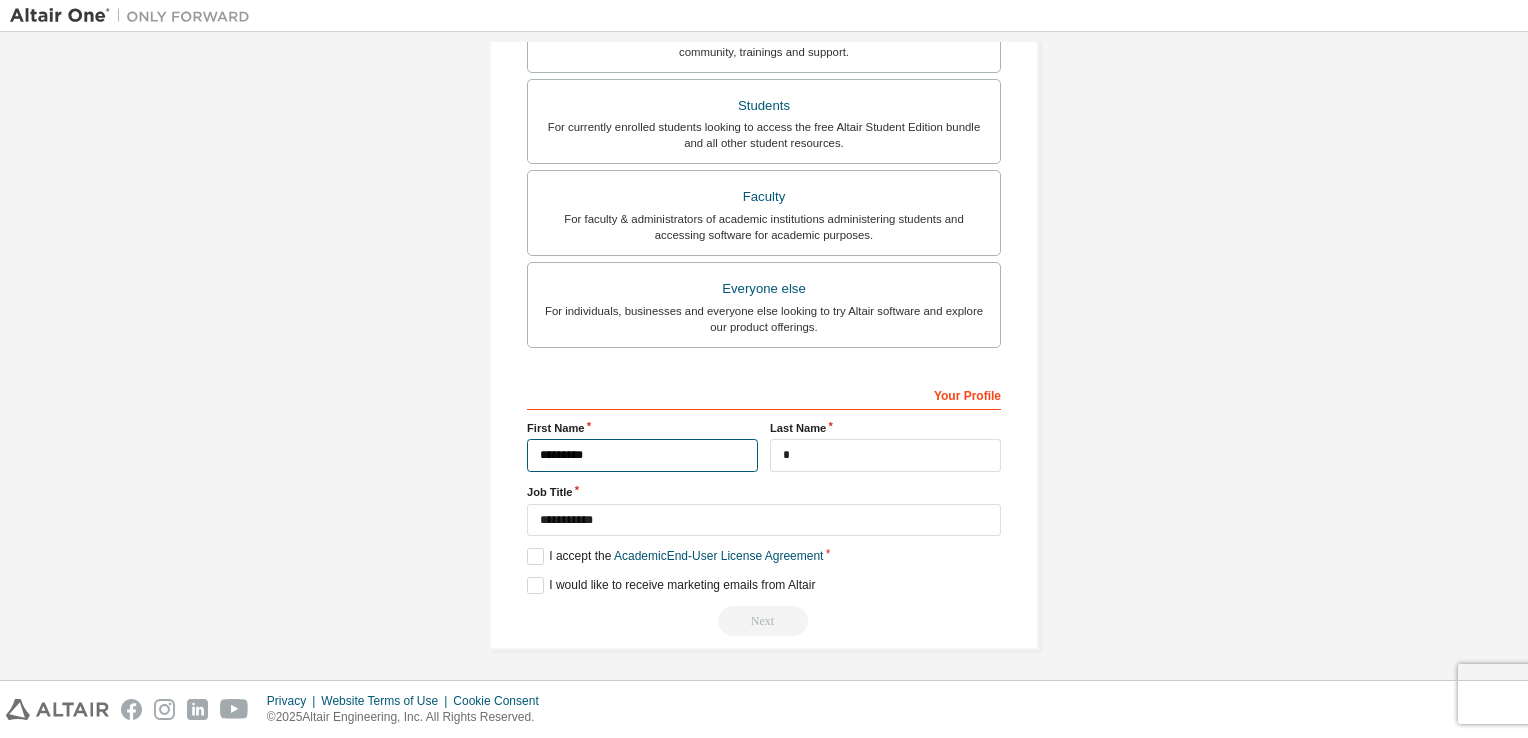 click on "*********" at bounding box center [642, 455] 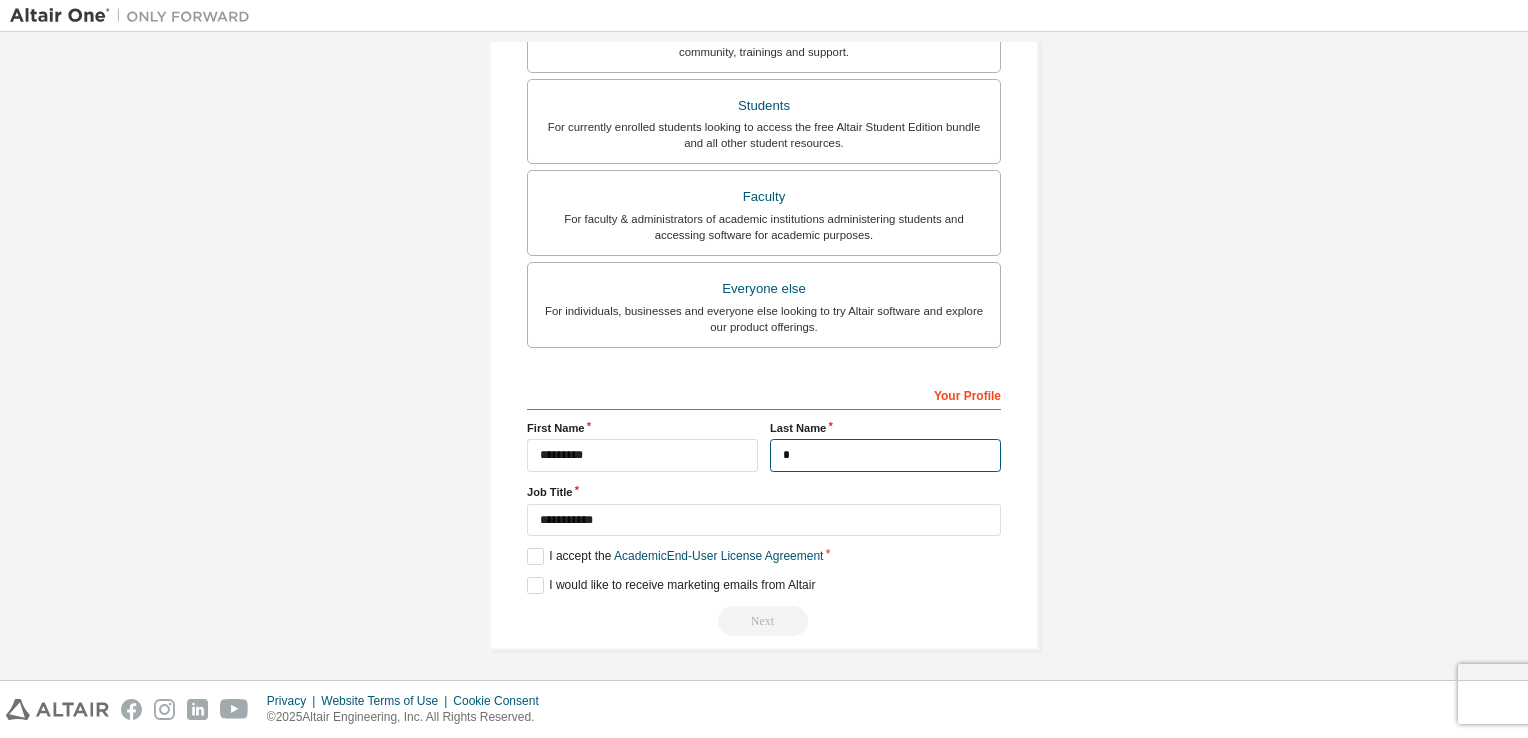click on "*" at bounding box center [885, 455] 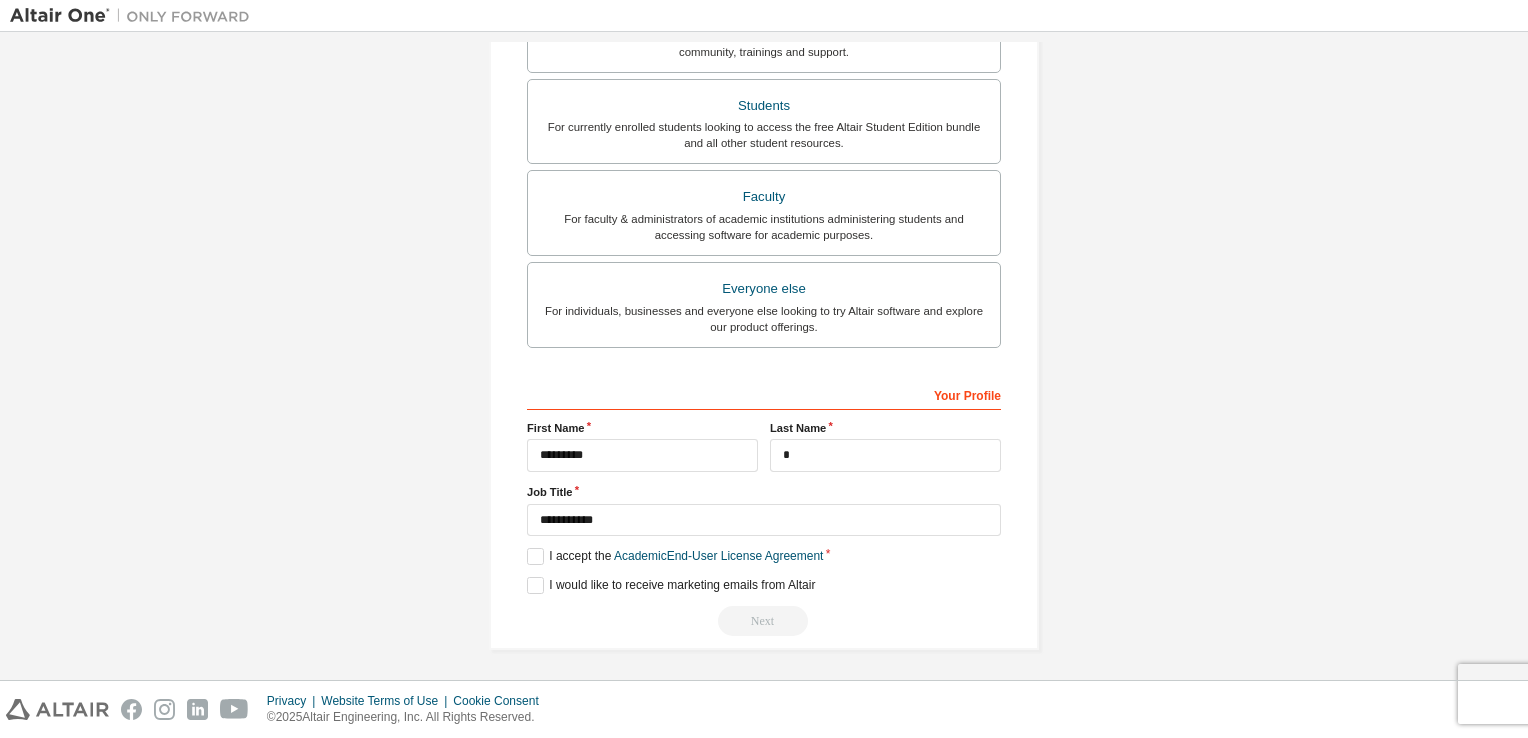click on "Job Title" at bounding box center [764, 492] 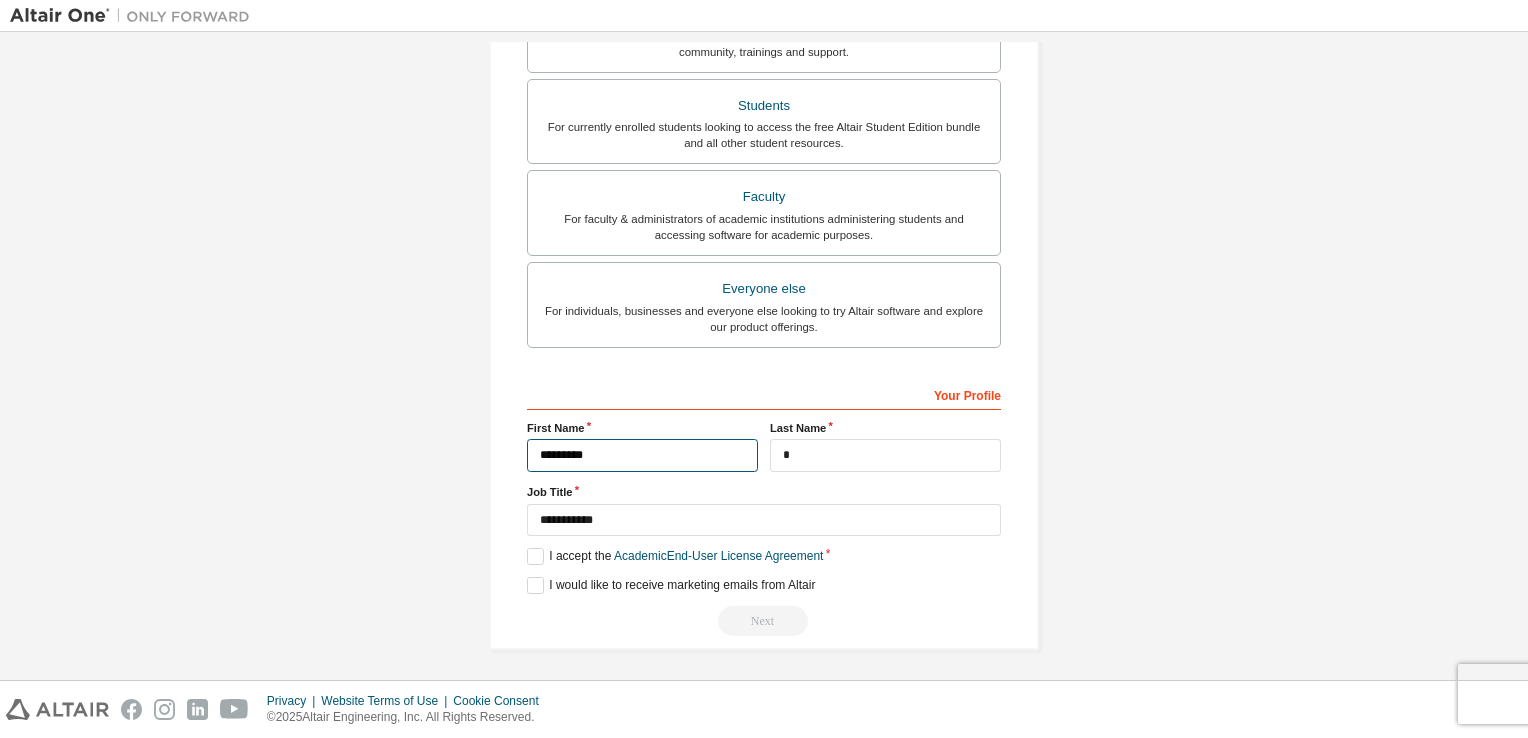 click on "*********" at bounding box center (642, 455) 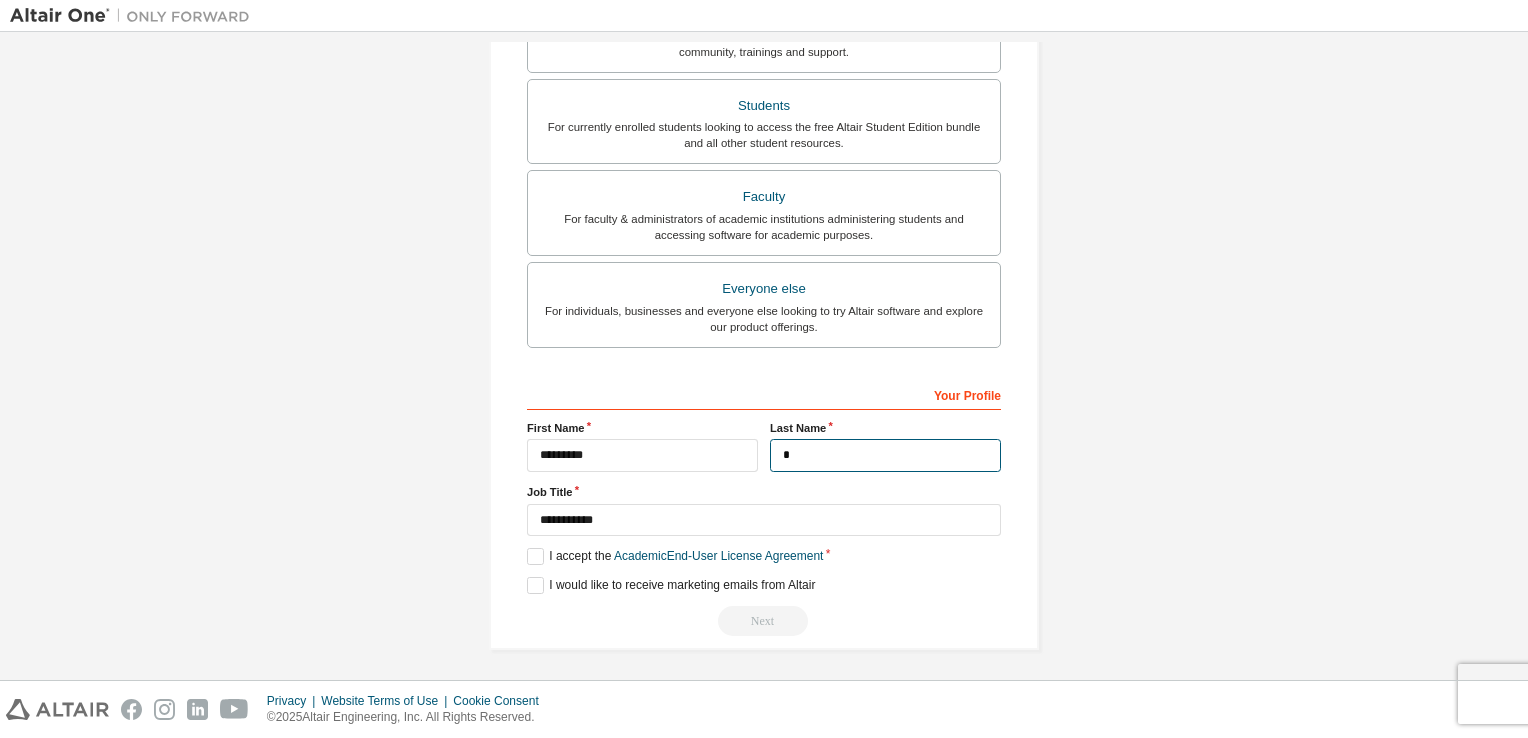 click on "*" at bounding box center [885, 455] 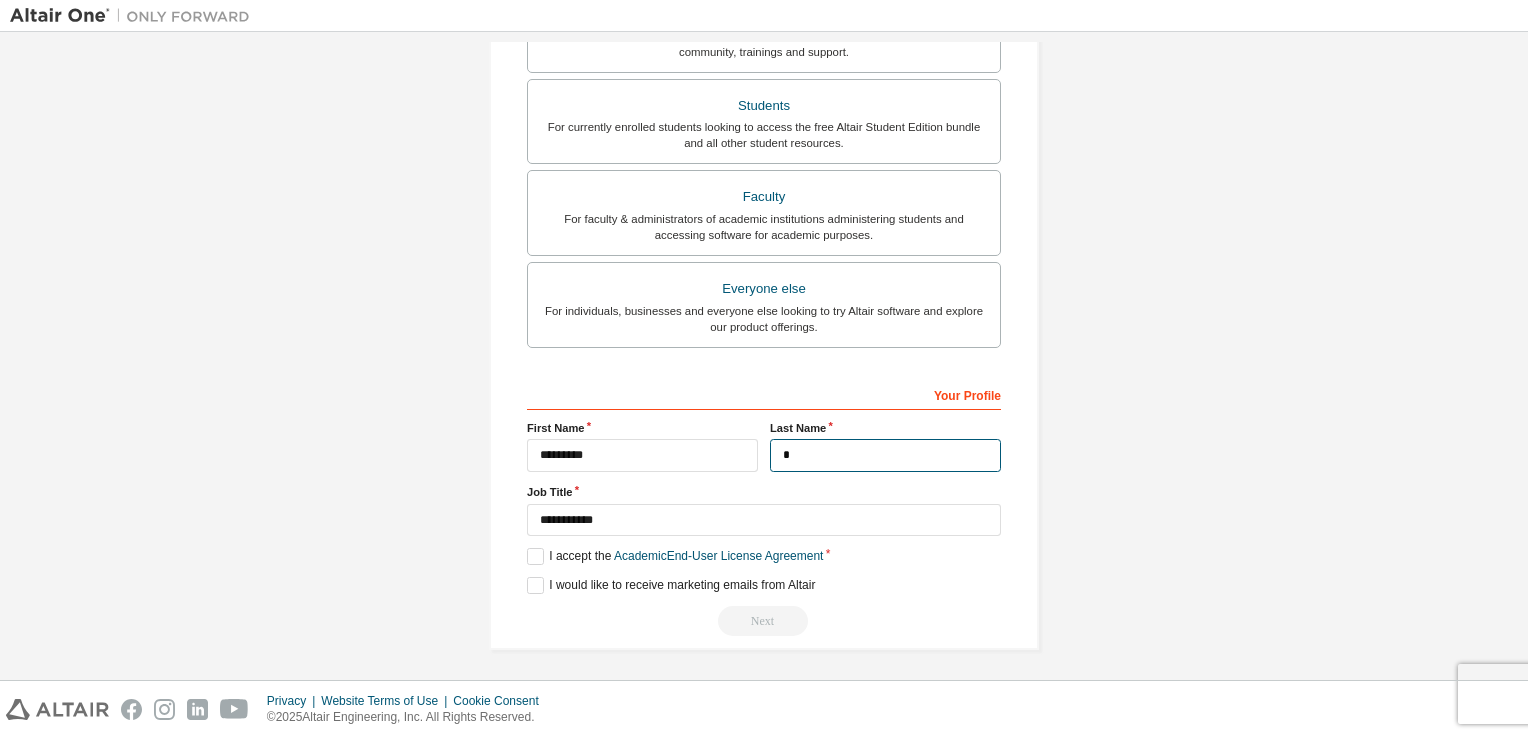 type on "*" 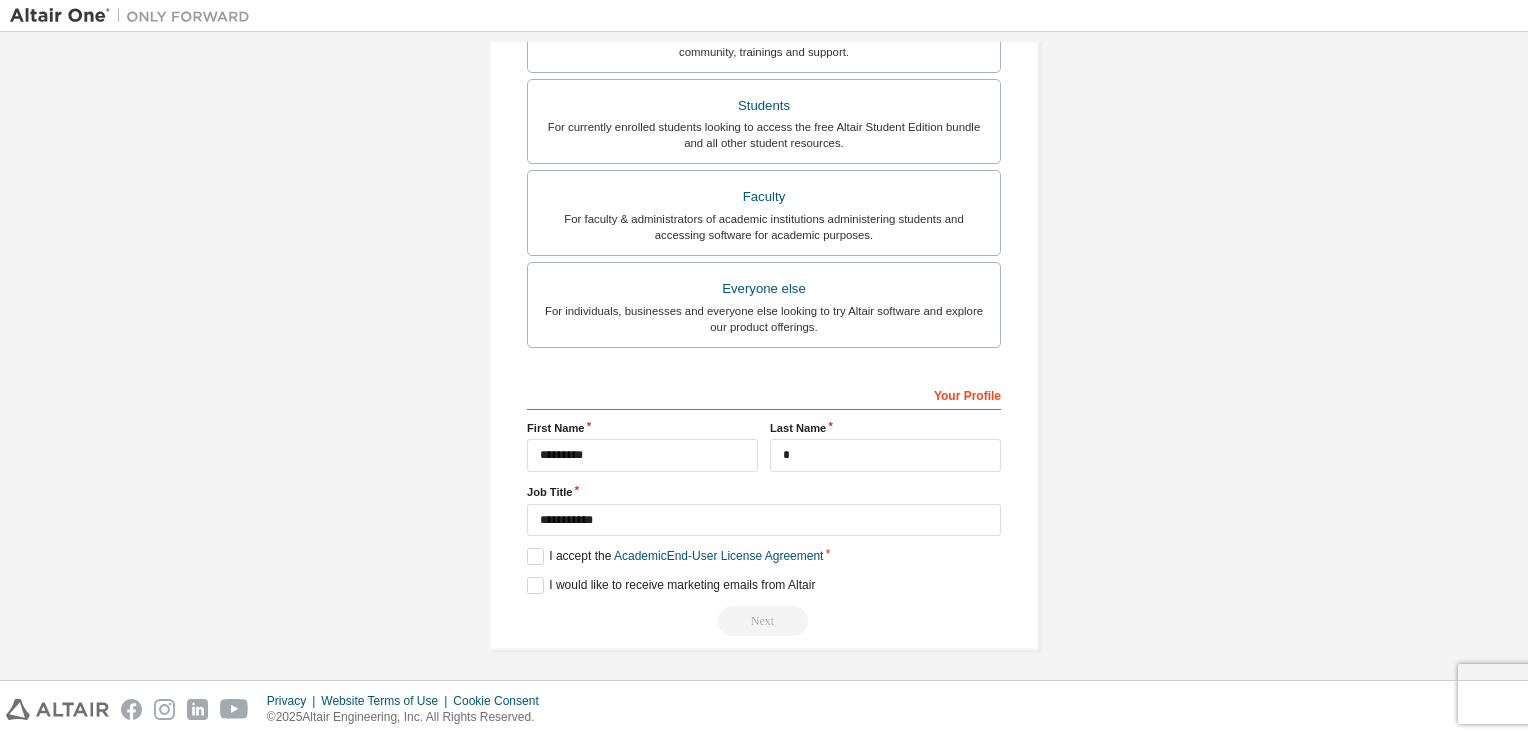 click on "**********" at bounding box center [764, 510] 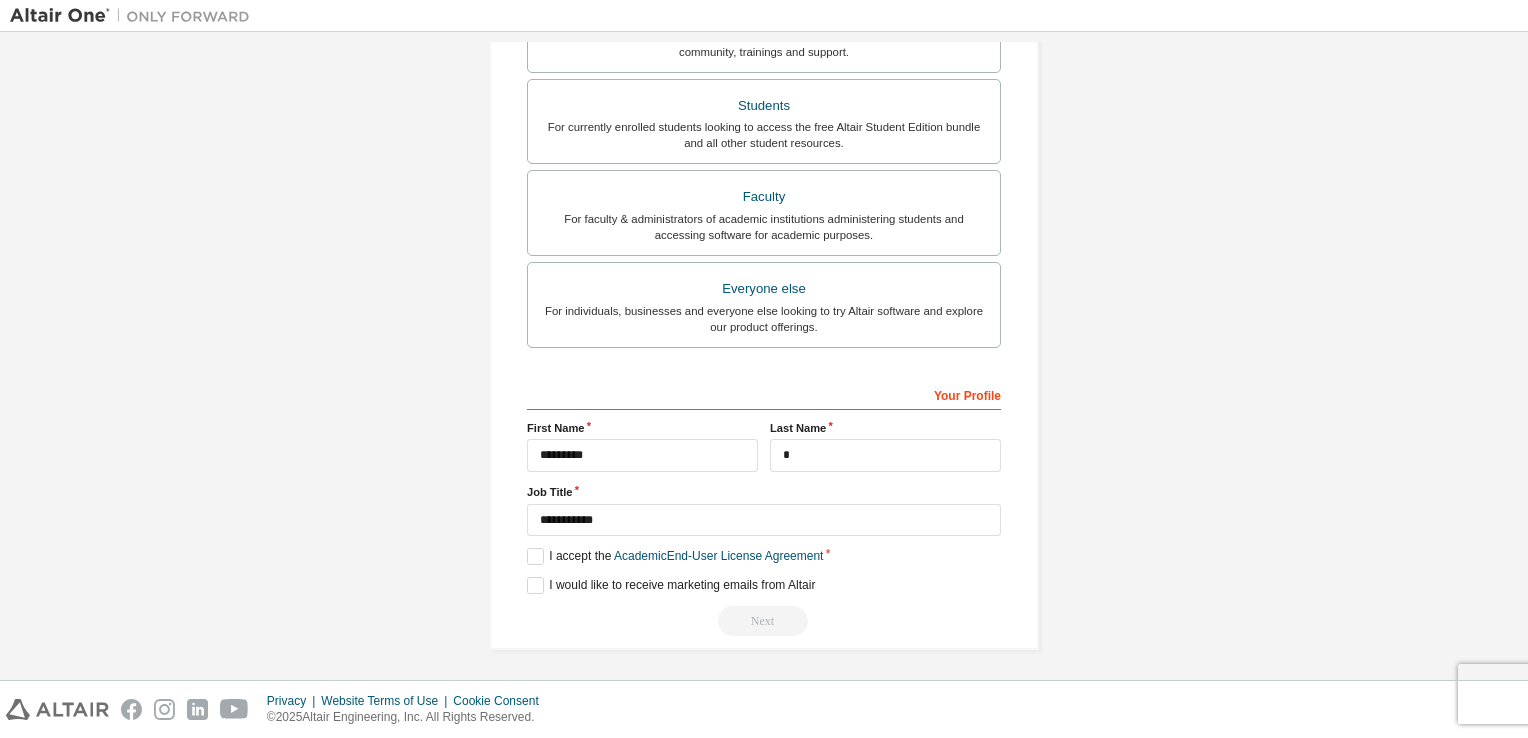 click on "Next" at bounding box center [764, 621] 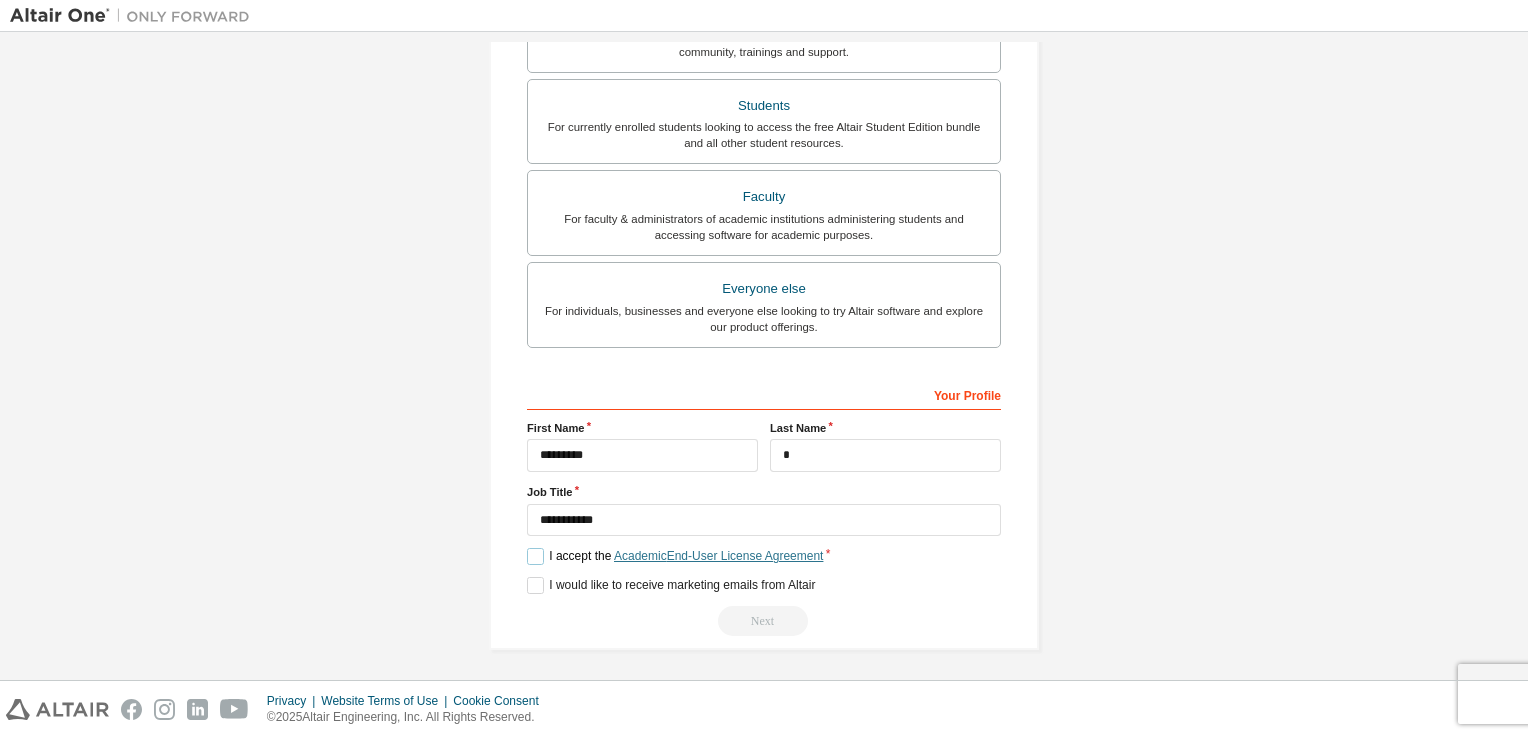 drag, startPoint x: 762, startPoint y: 622, endPoint x: 735, endPoint y: 547, distance: 79.71198 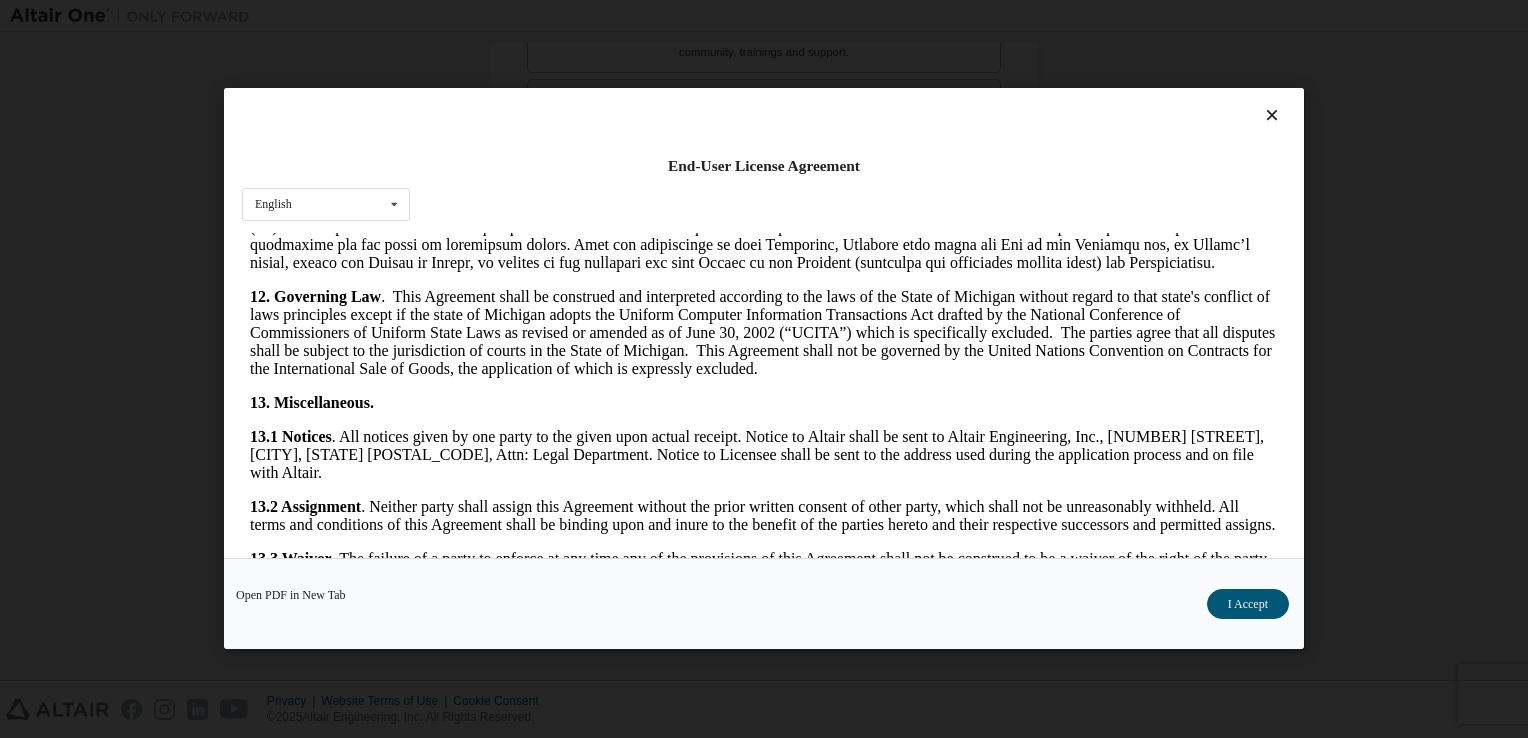 scroll, scrollTop: 3337, scrollLeft: 0, axis: vertical 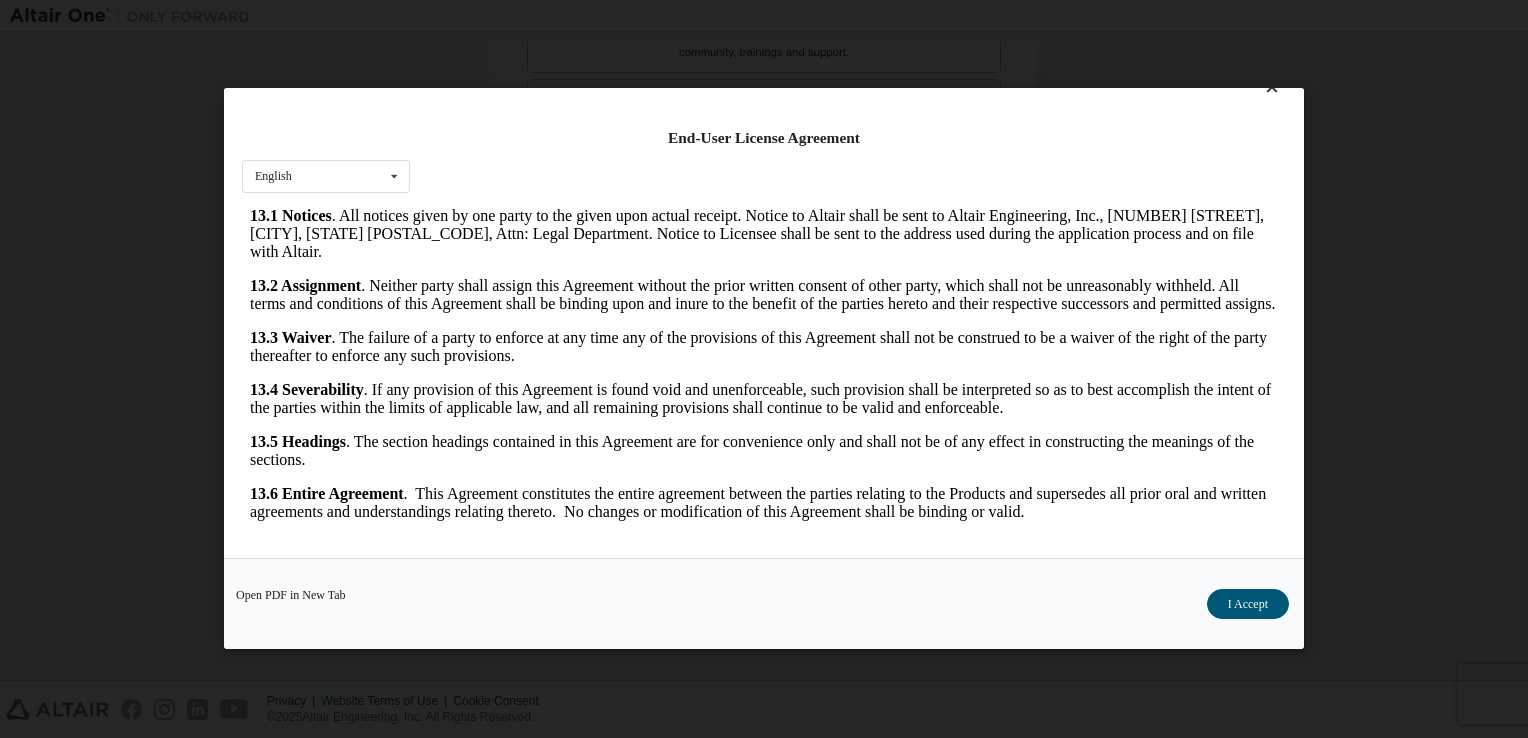 click on "I Accept" at bounding box center [1248, 605] 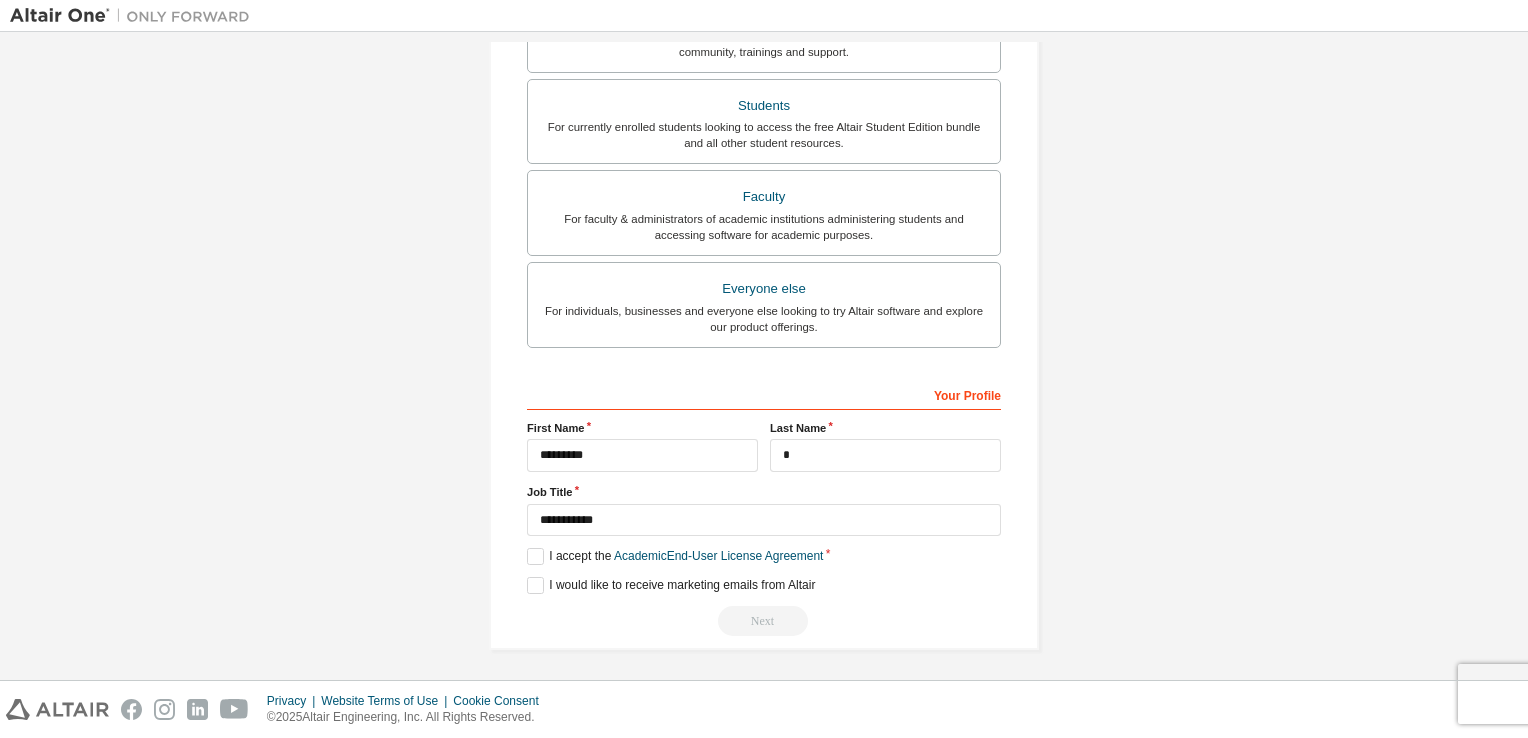 click on "Next" at bounding box center (764, 621) 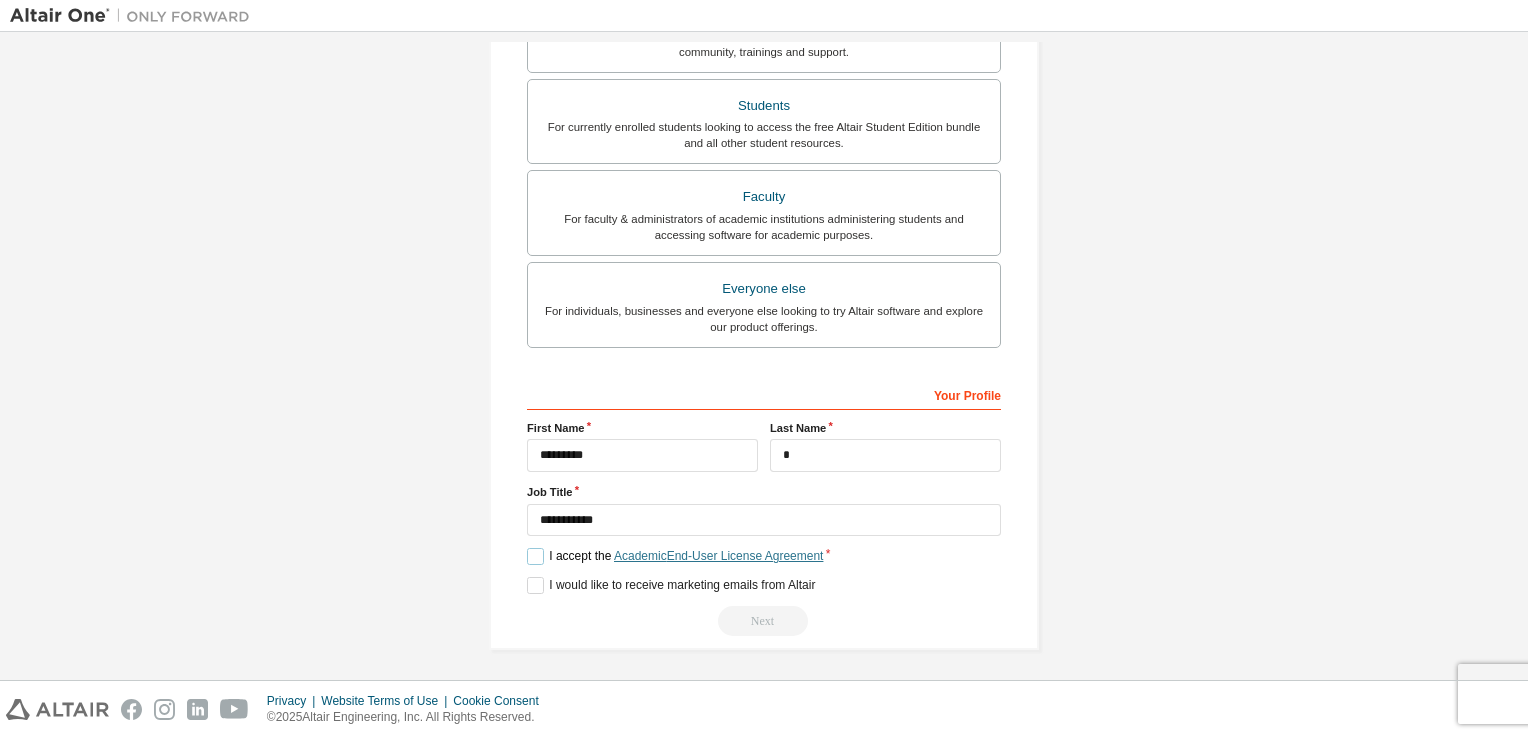 click on "Academic   End-User License Agreement" at bounding box center [718, 556] 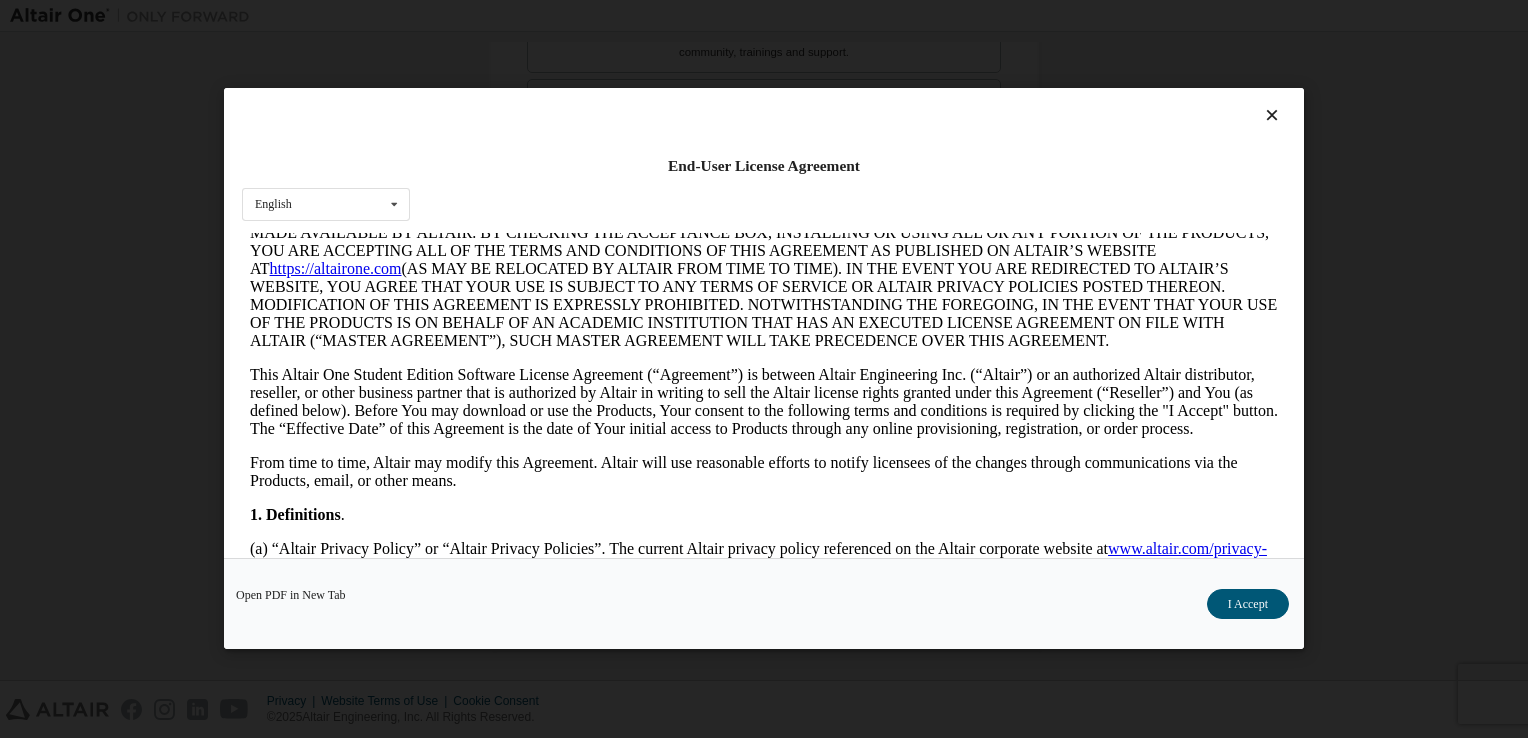 scroll, scrollTop: 0, scrollLeft: 0, axis: both 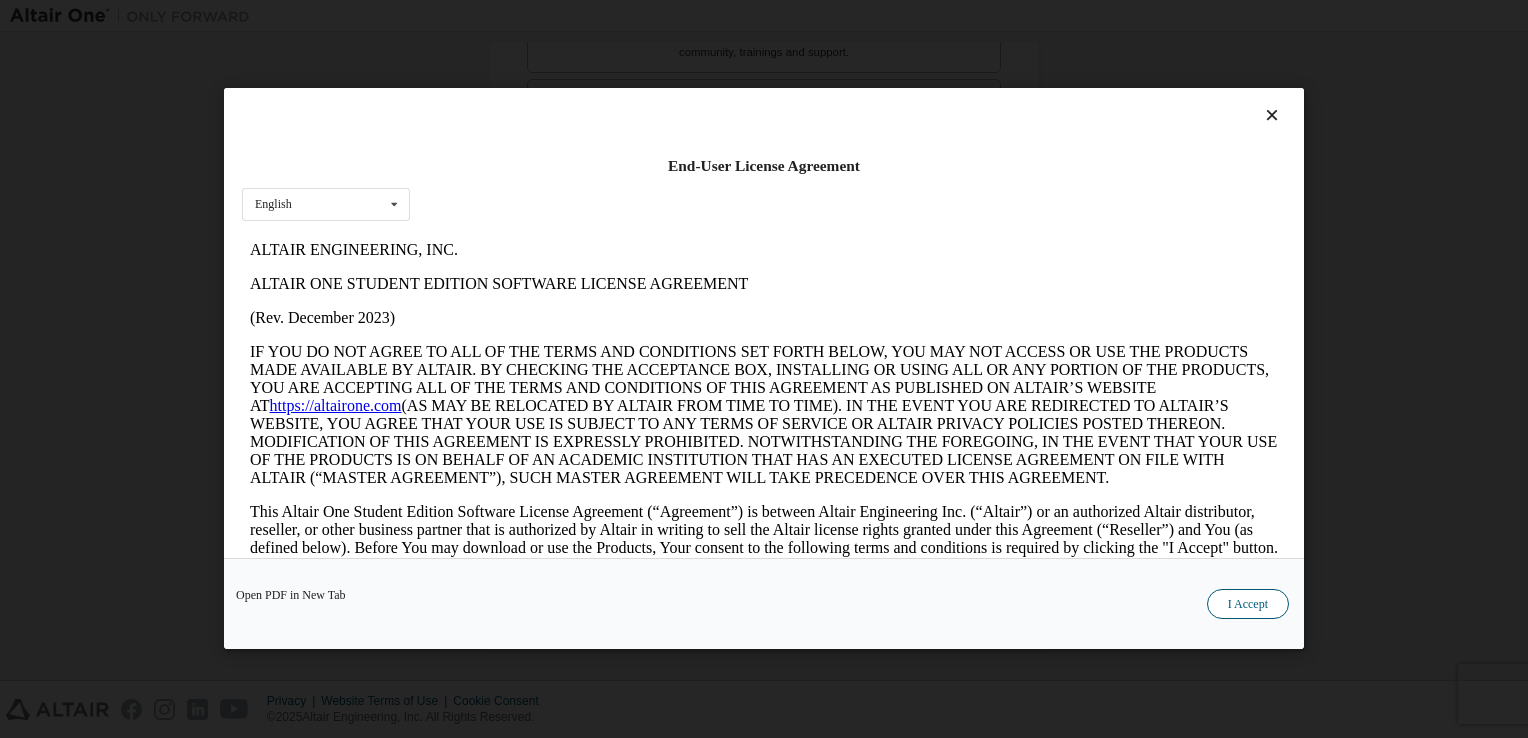 click on "I Accept" at bounding box center [1248, 605] 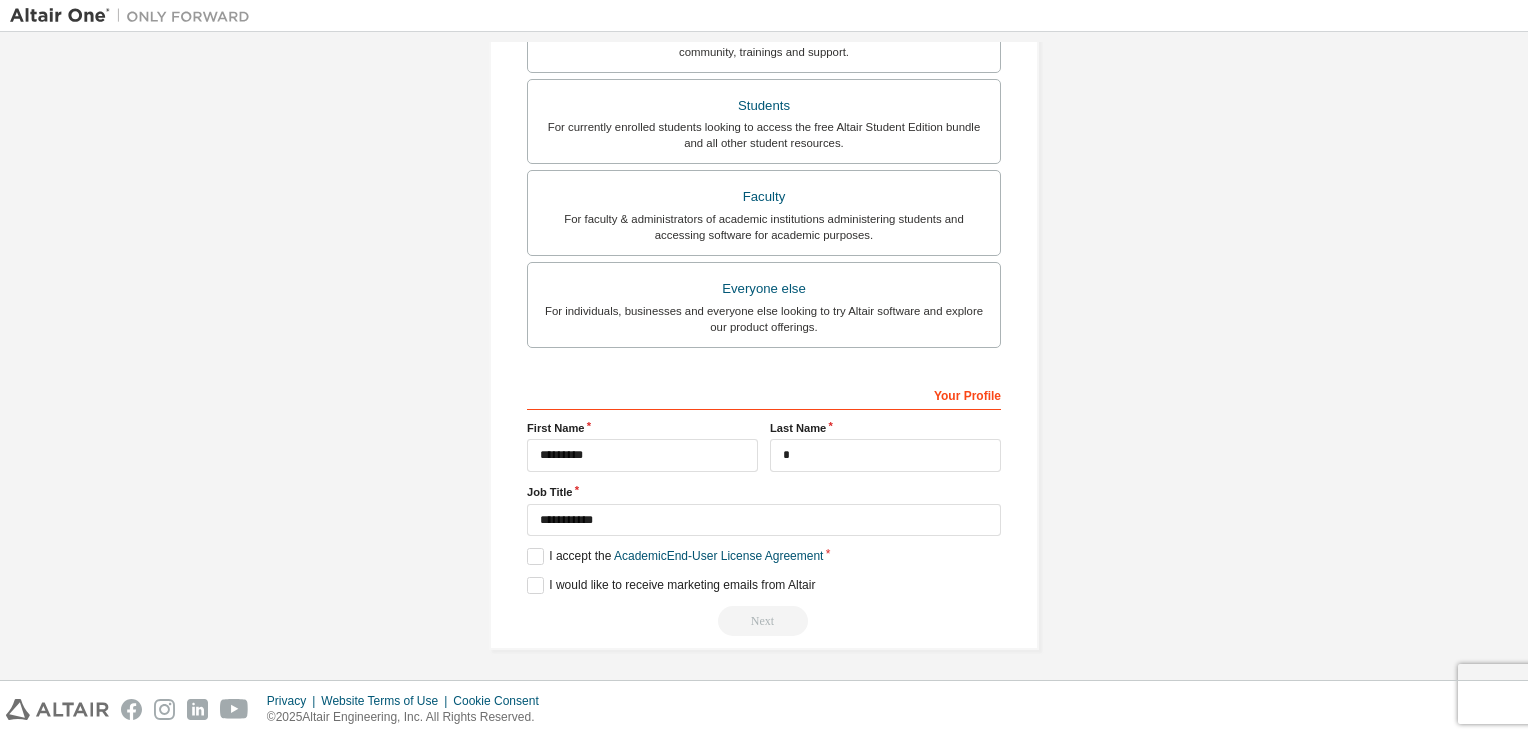 click on "Next" at bounding box center (764, 621) 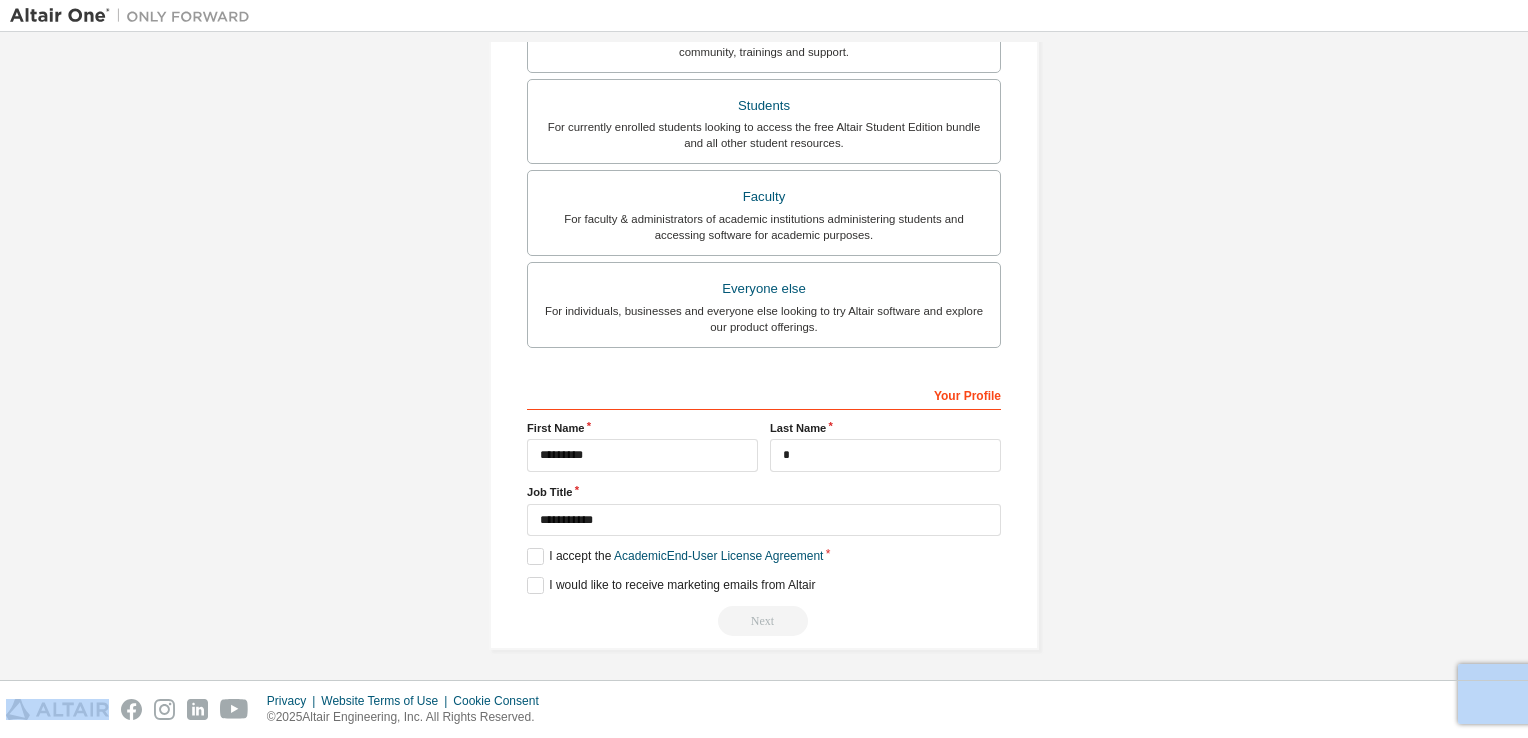 click on "Next" at bounding box center [764, 621] 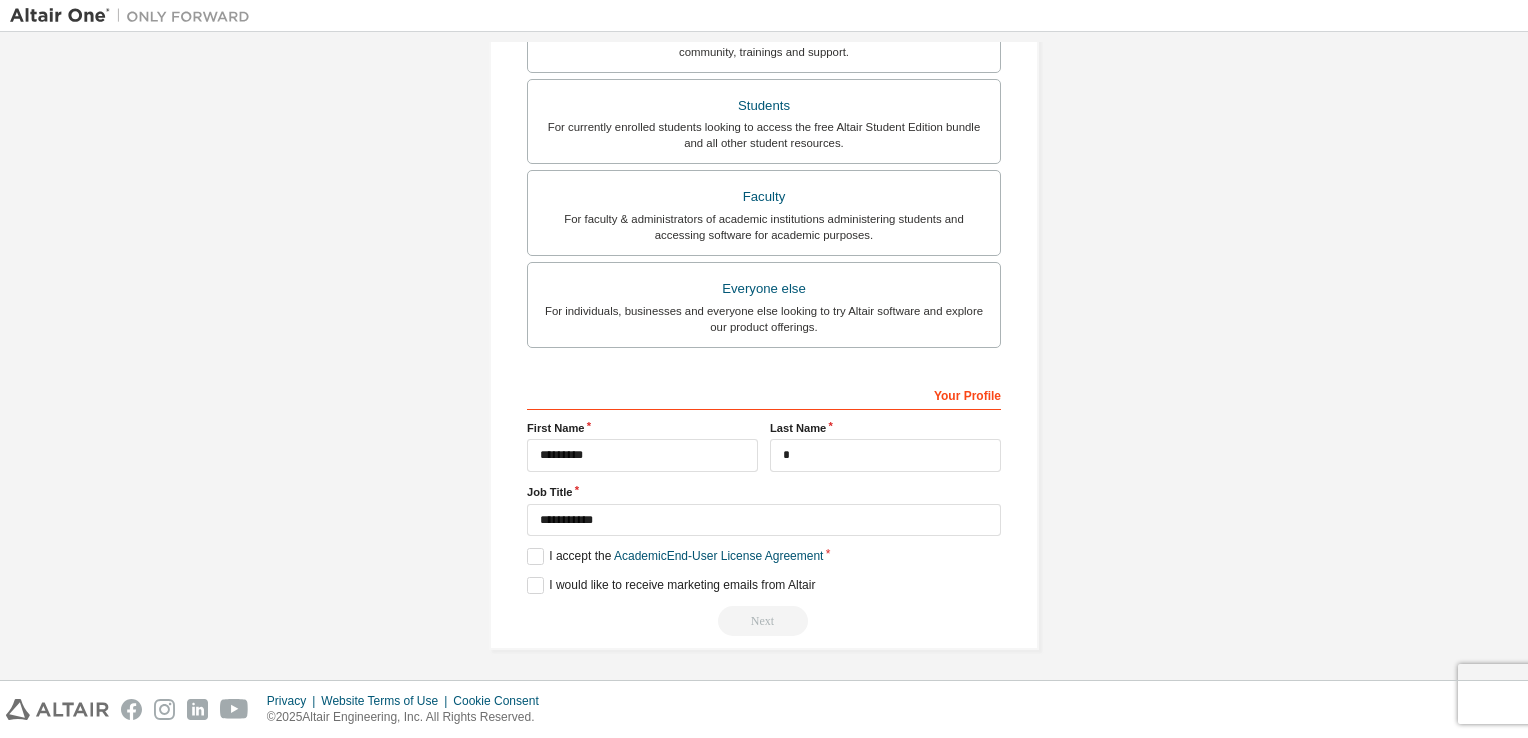 drag, startPoint x: 751, startPoint y: 625, endPoint x: 980, endPoint y: 598, distance: 230.58621 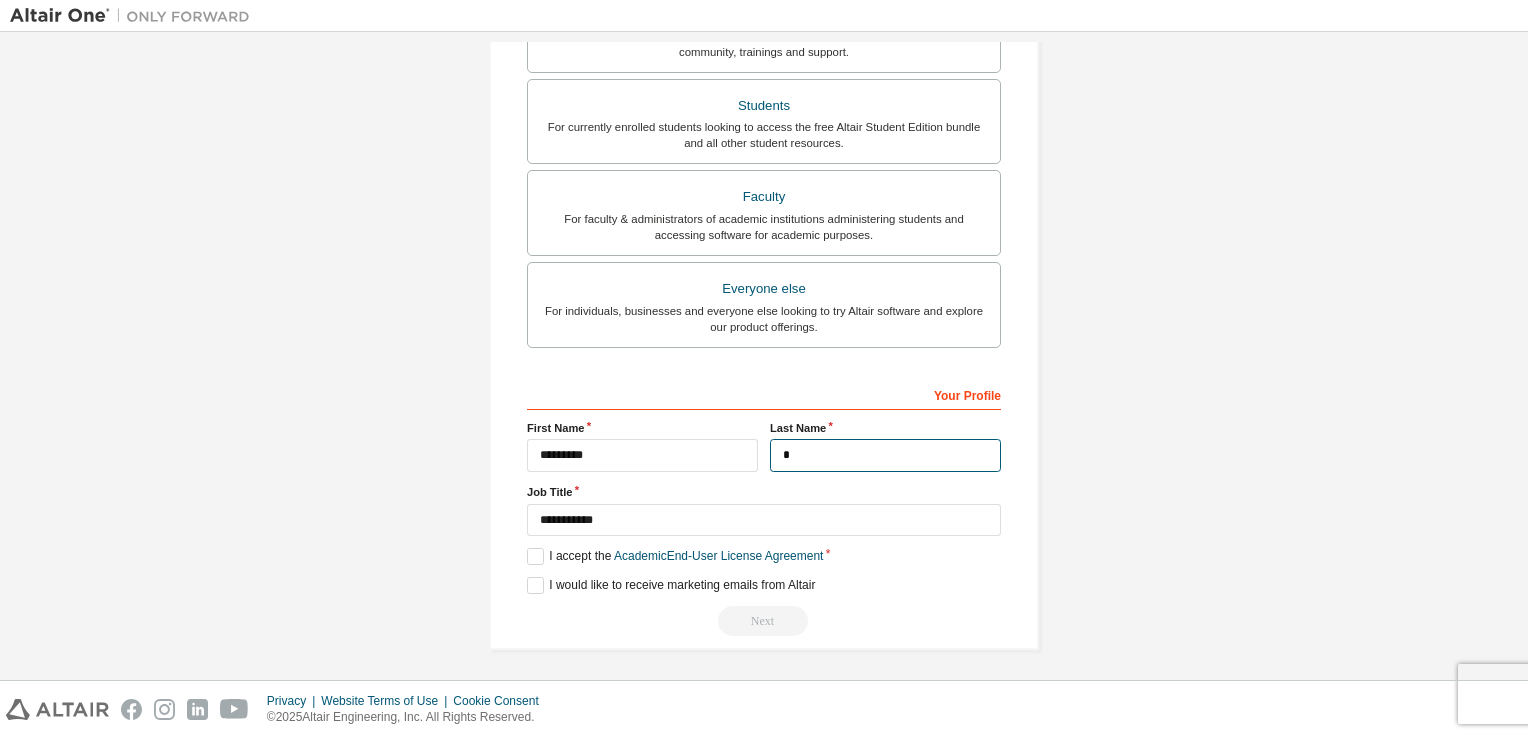 click on "*" at bounding box center (885, 455) 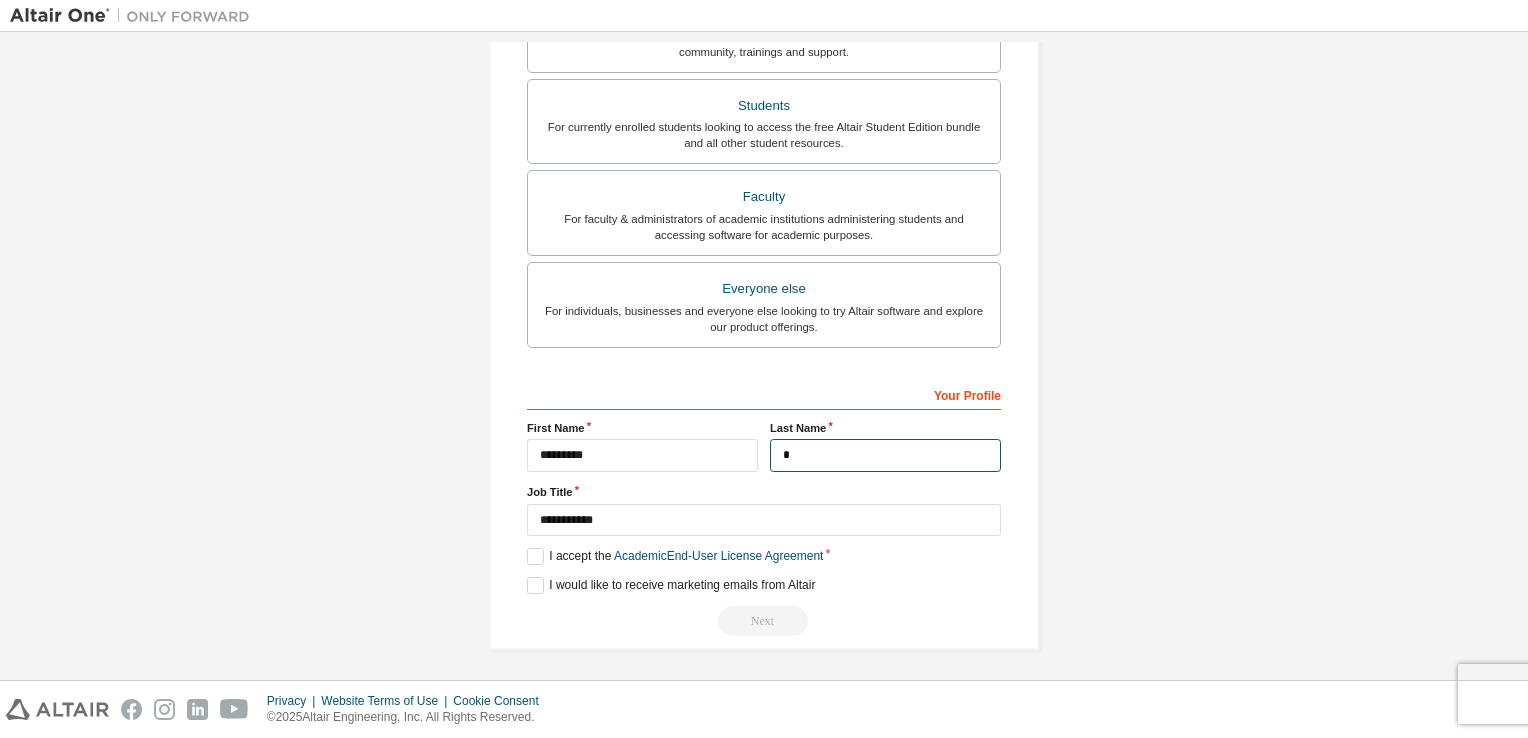 type on "*" 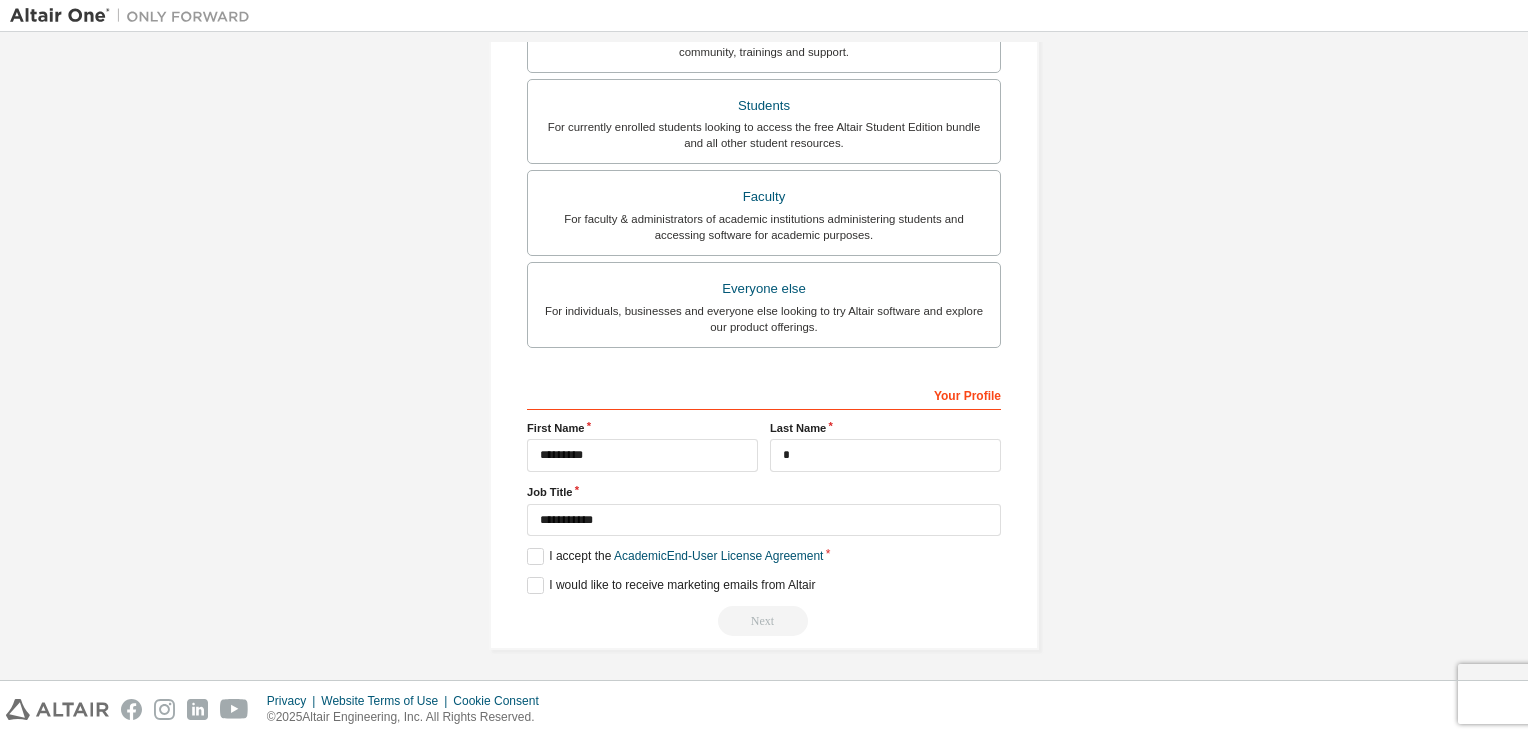 click on "**********" at bounding box center (764, 507) 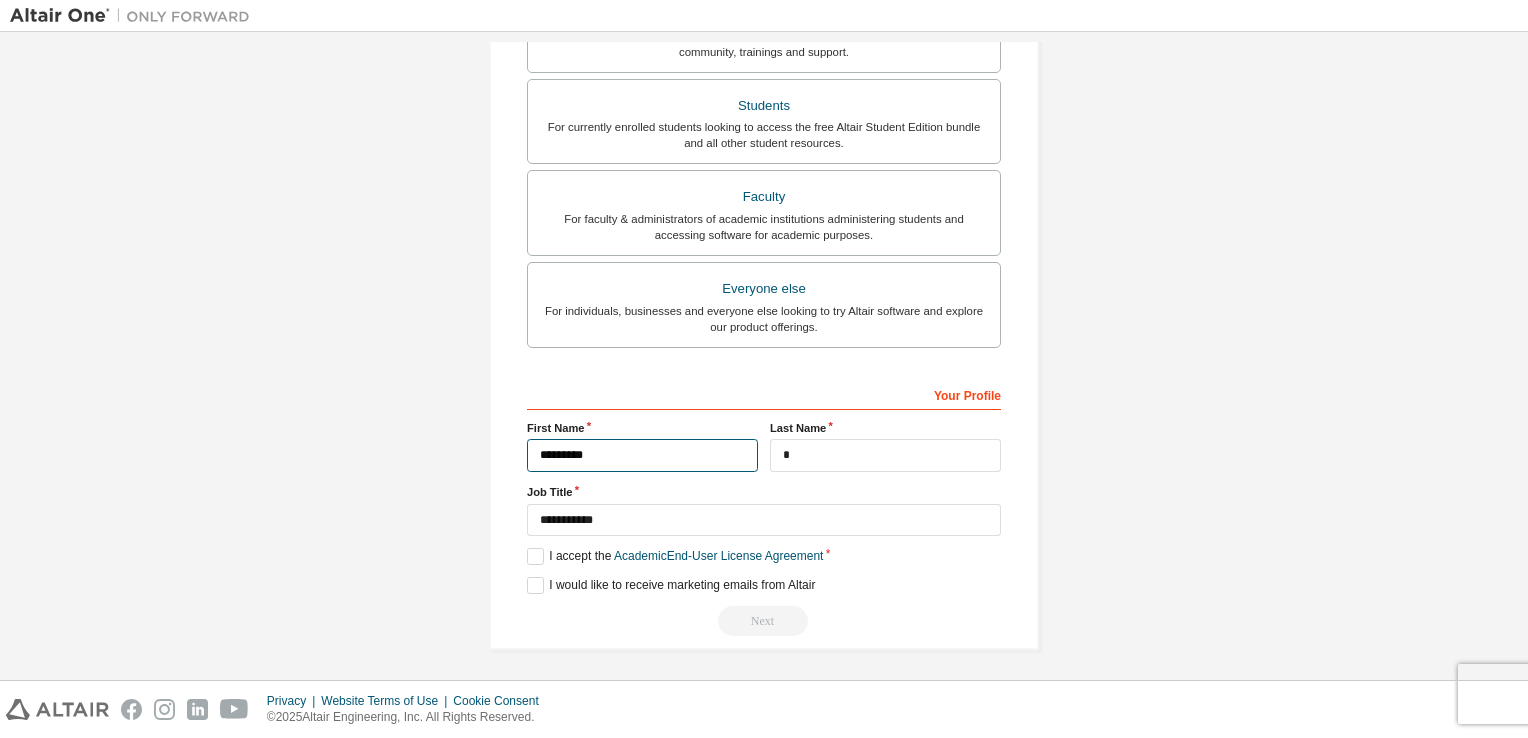 click on "*********" at bounding box center [642, 455] 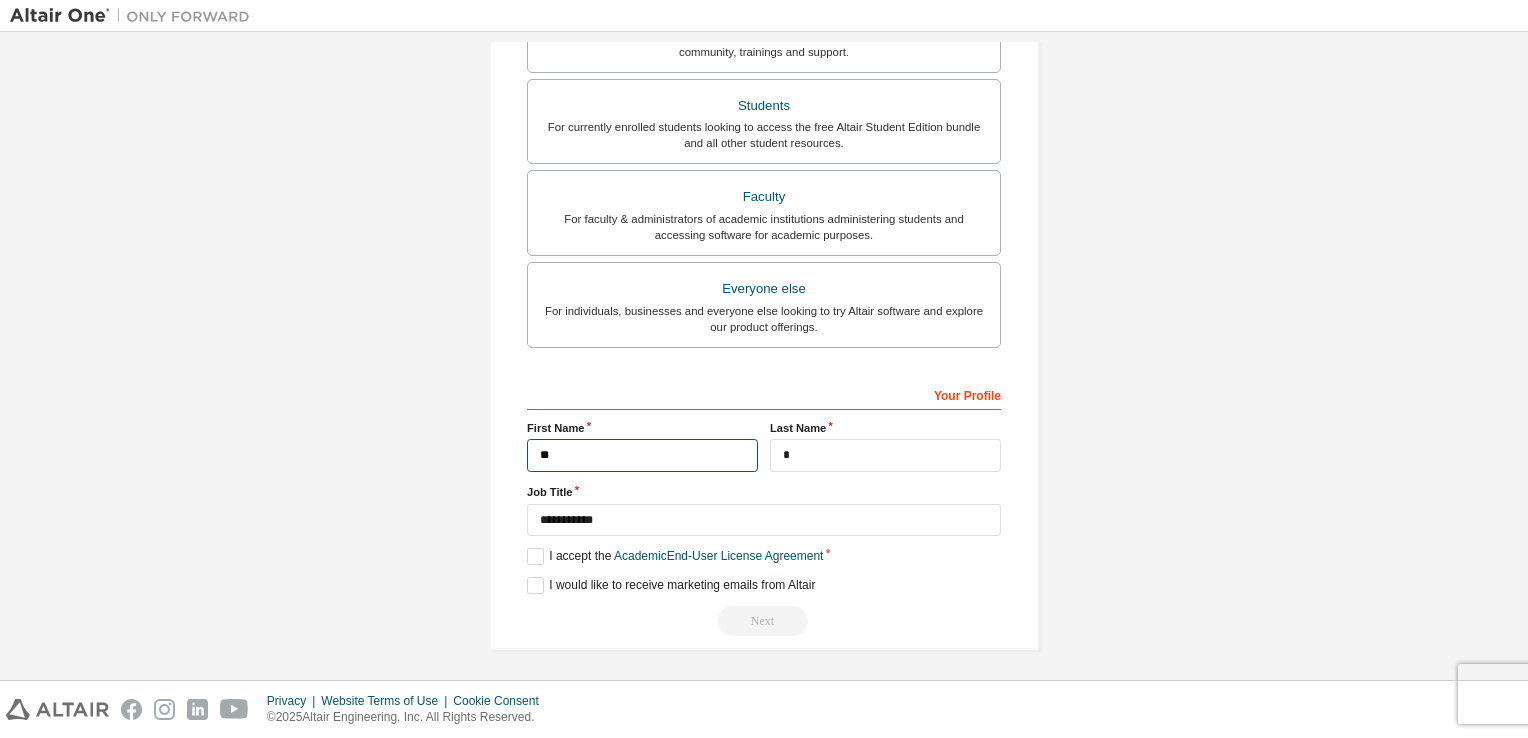 type on "*" 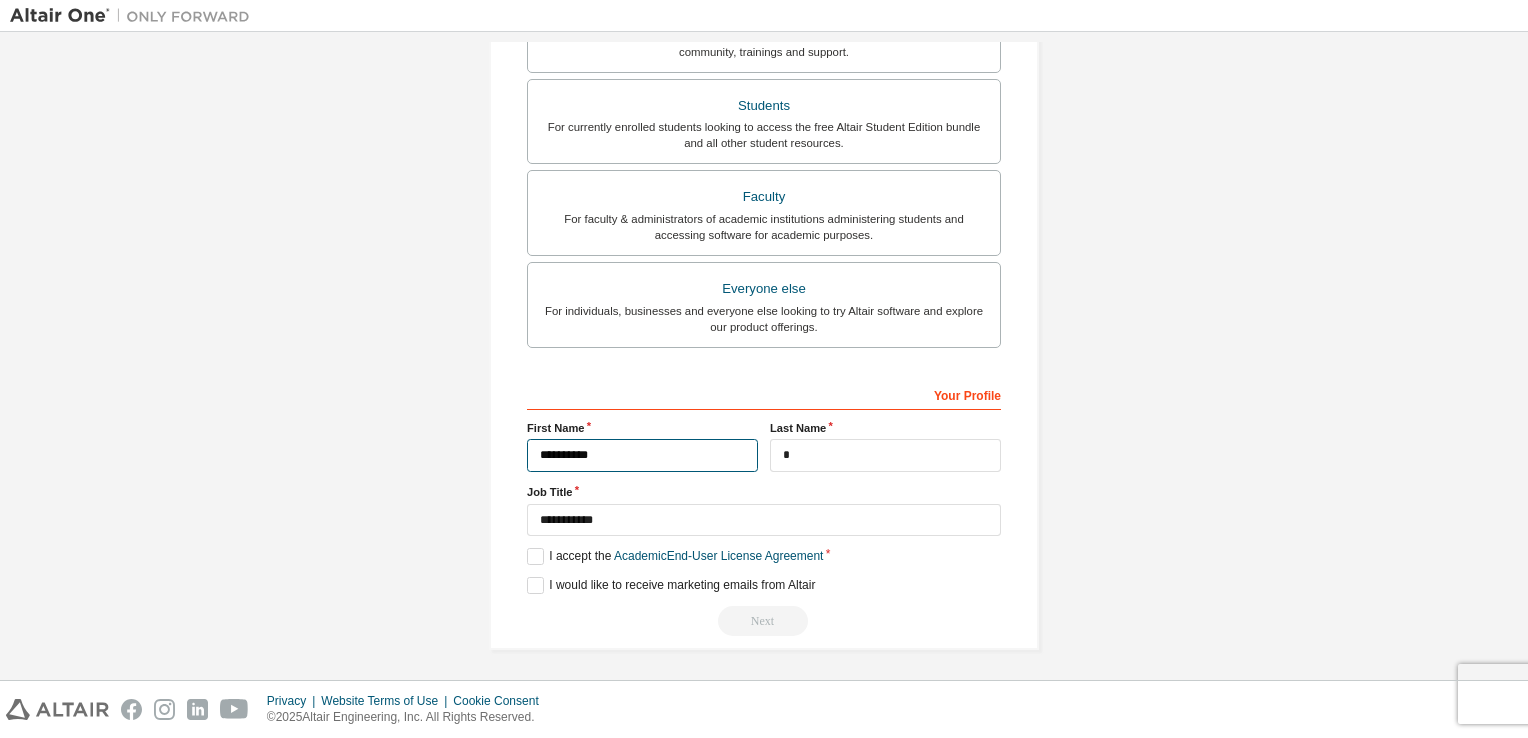 type on "**********" 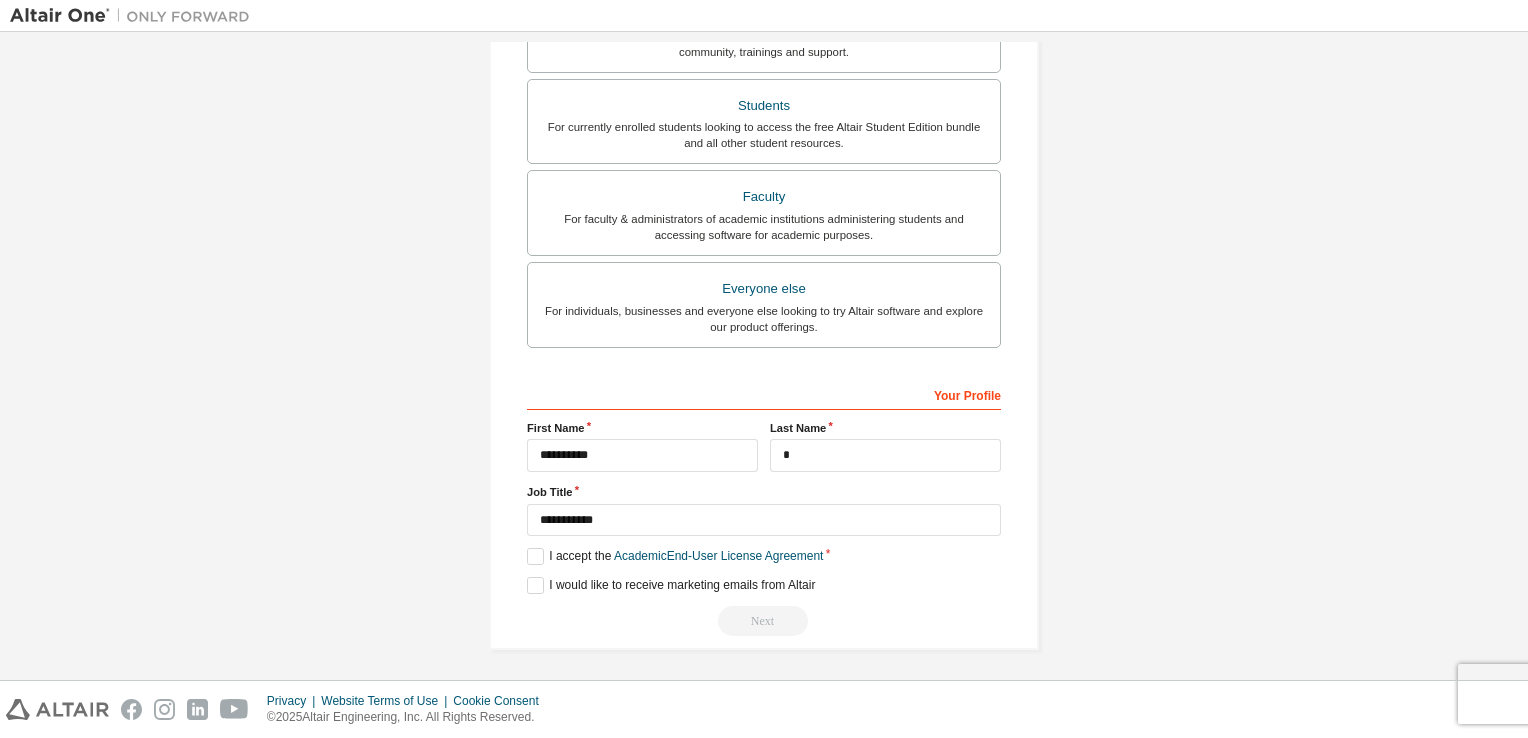 click on "**********" at bounding box center [764, 507] 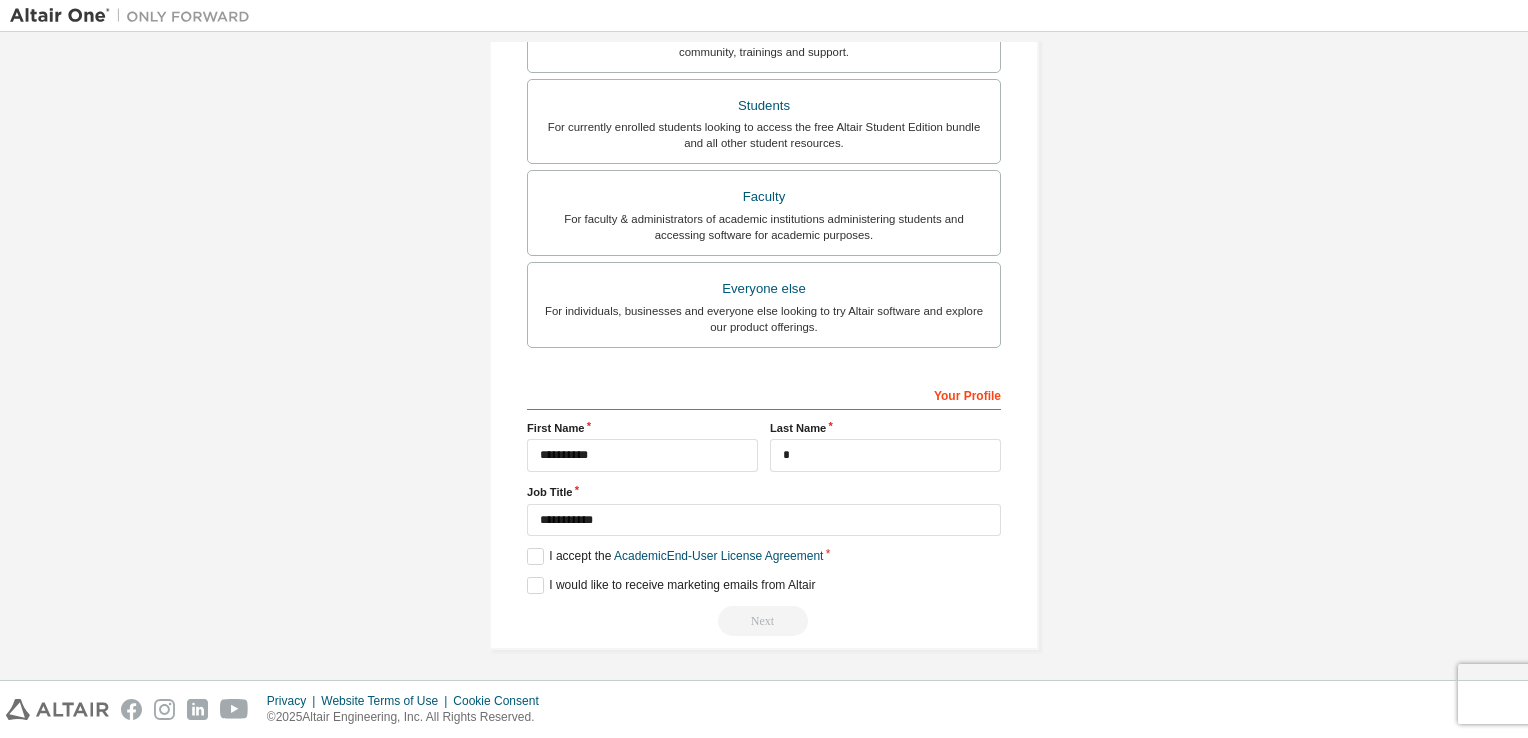 click on "Your Profile" at bounding box center [764, 394] 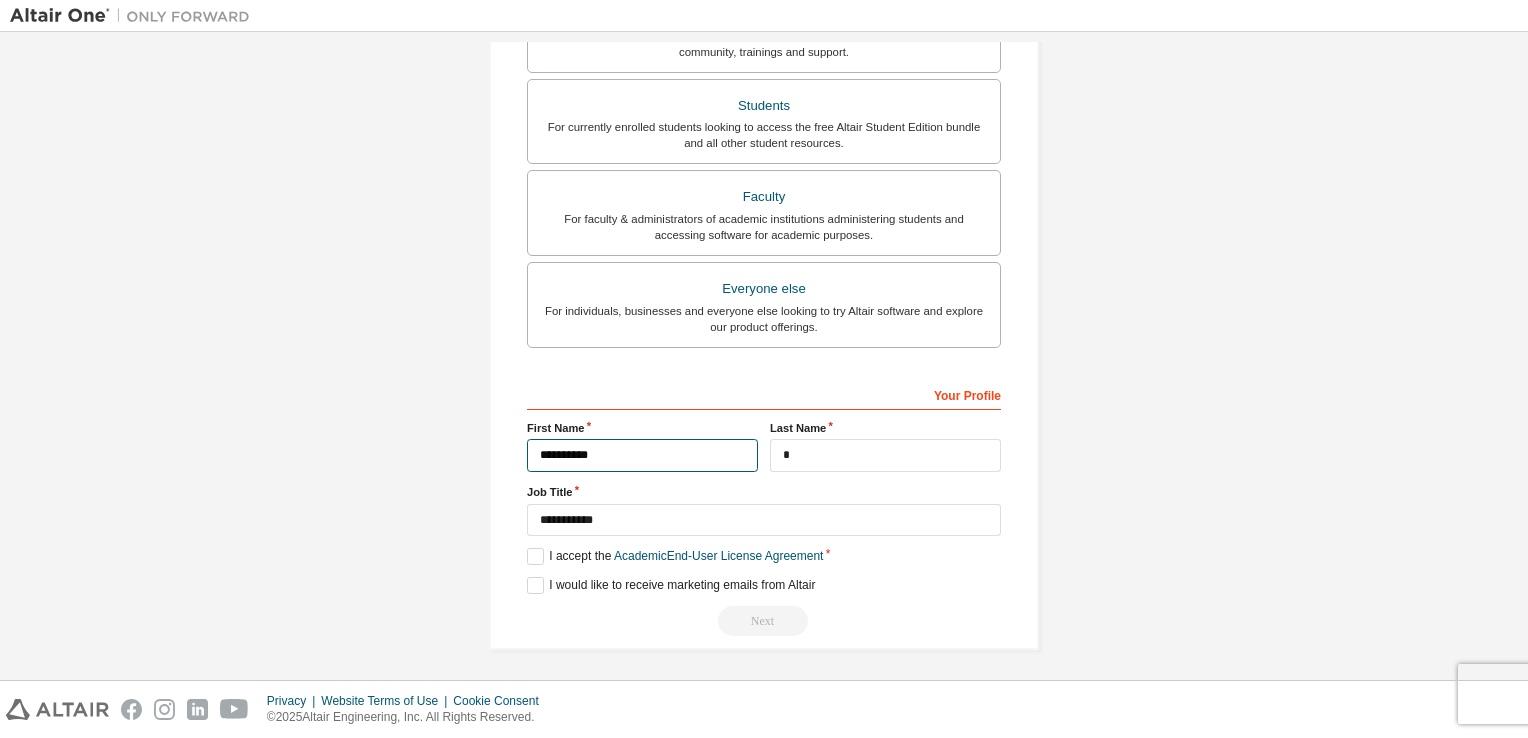 click on "**********" at bounding box center (642, 455) 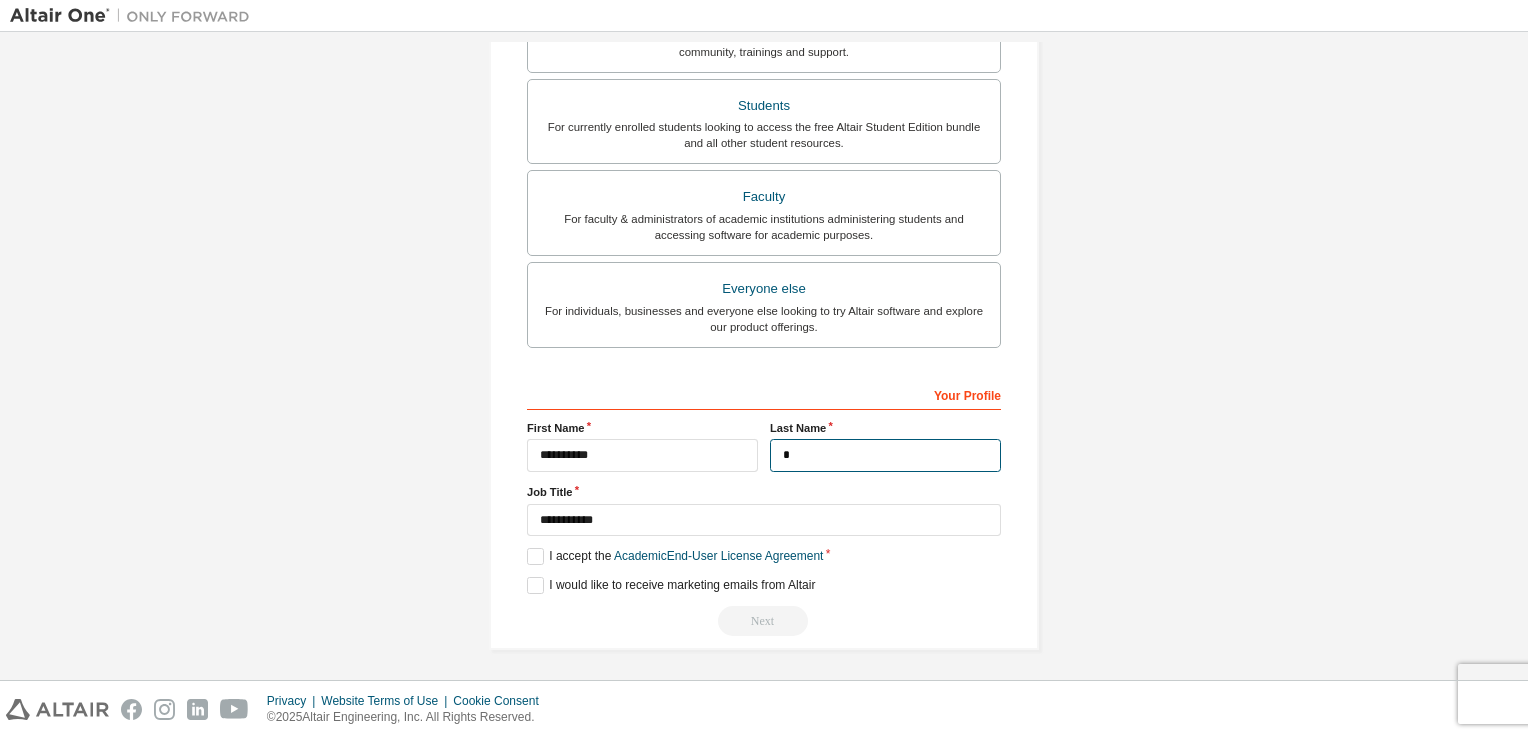 click on "*" at bounding box center [885, 455] 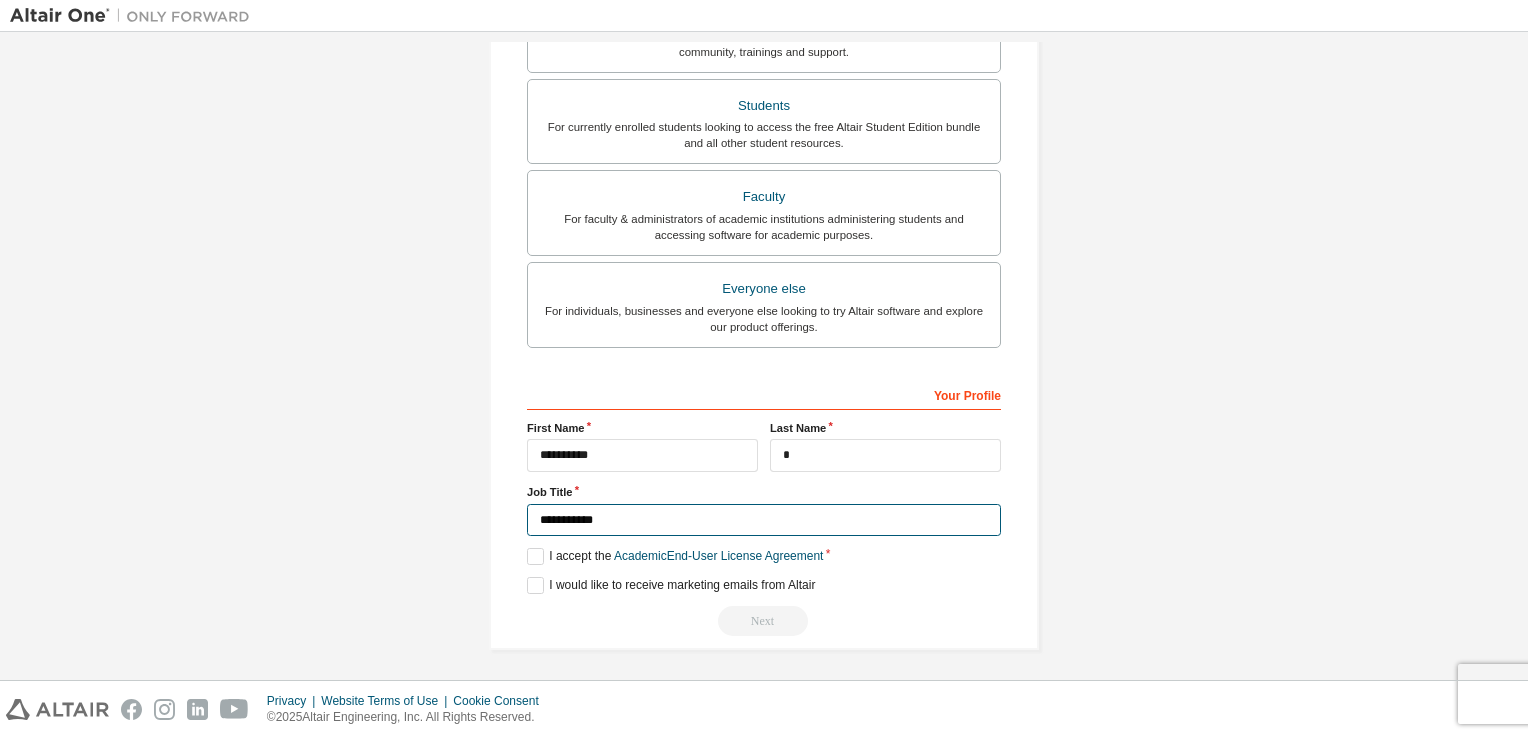 click on "**********" at bounding box center [764, 520] 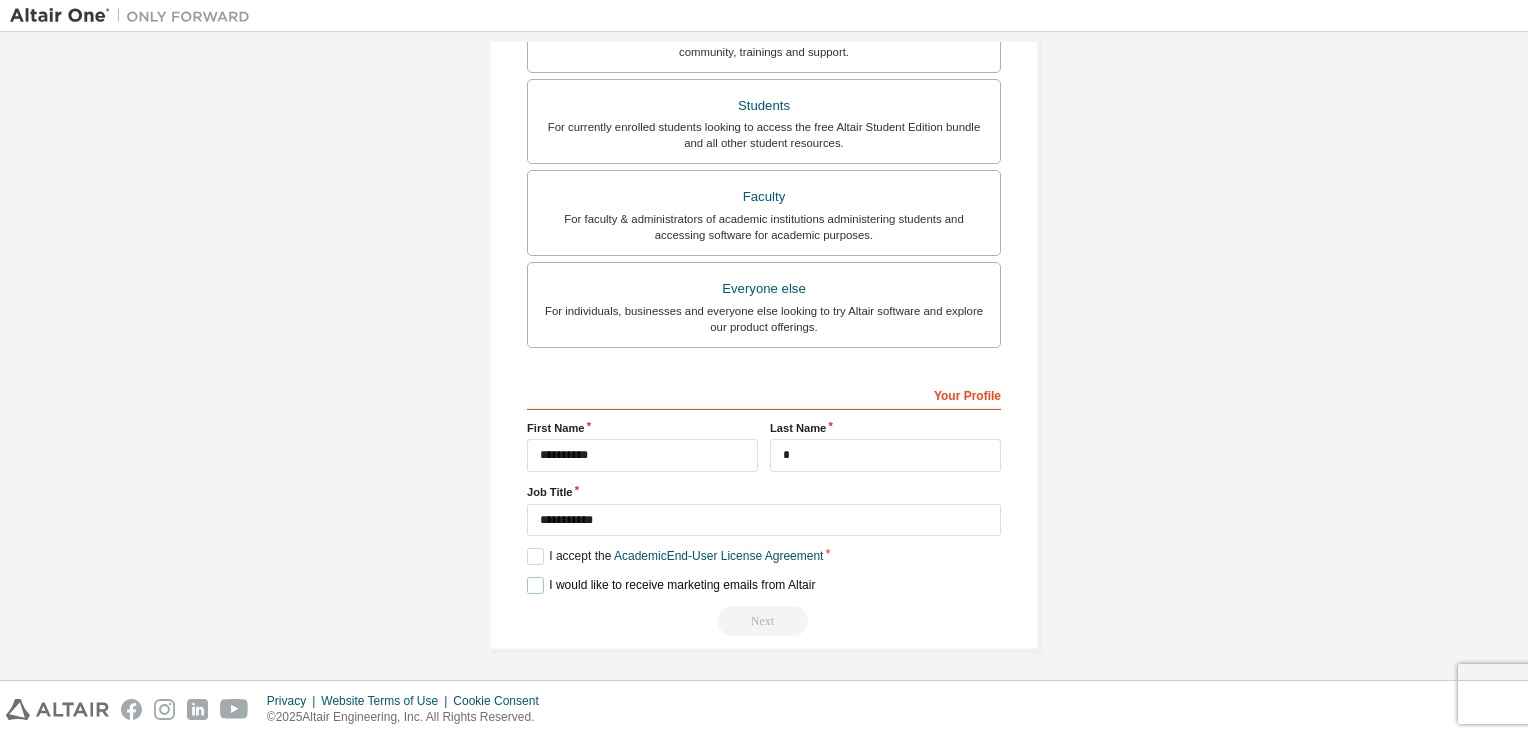 click on "I would like to receive marketing emails from Altair" at bounding box center [671, 585] 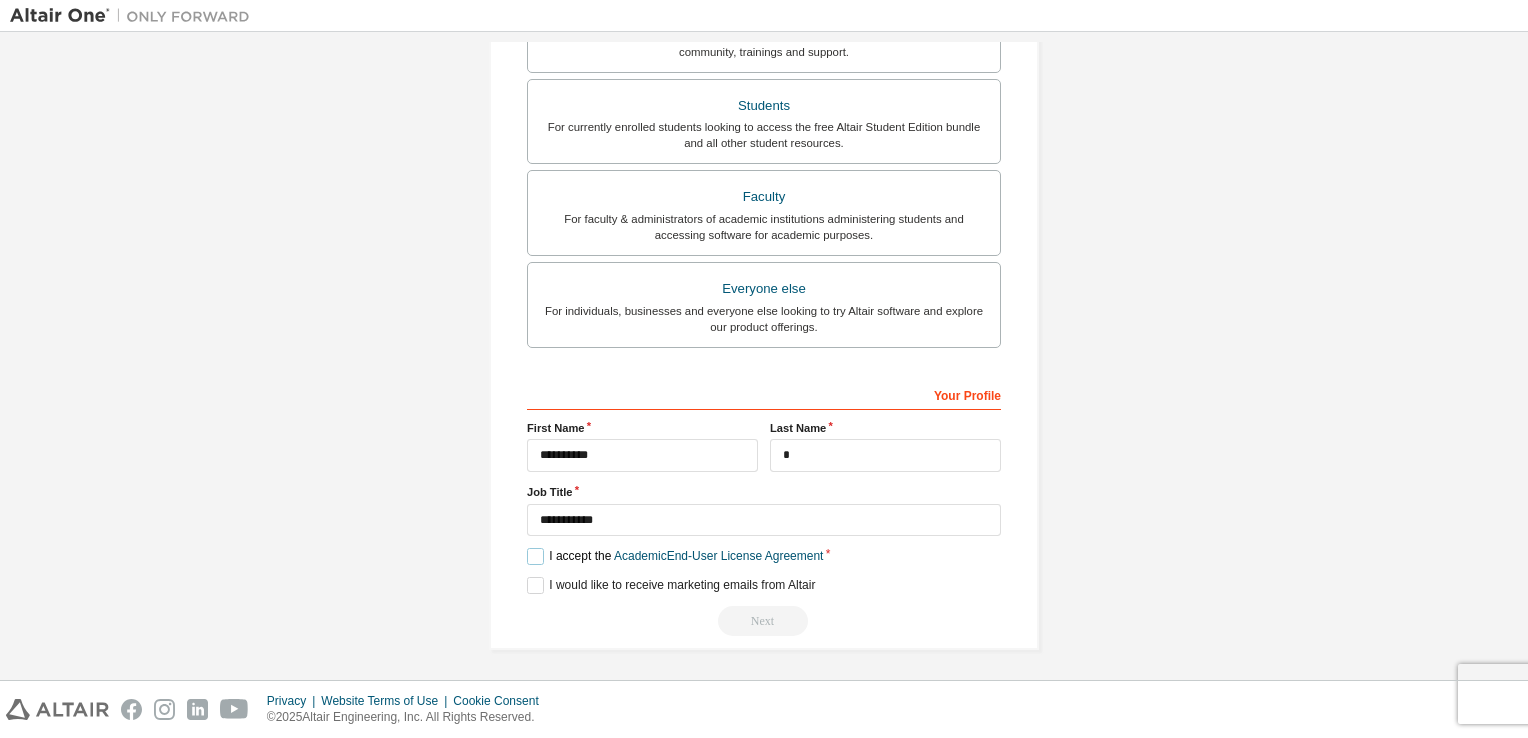 click on "I accept the   Academic   End-User License Agreement" at bounding box center [675, 556] 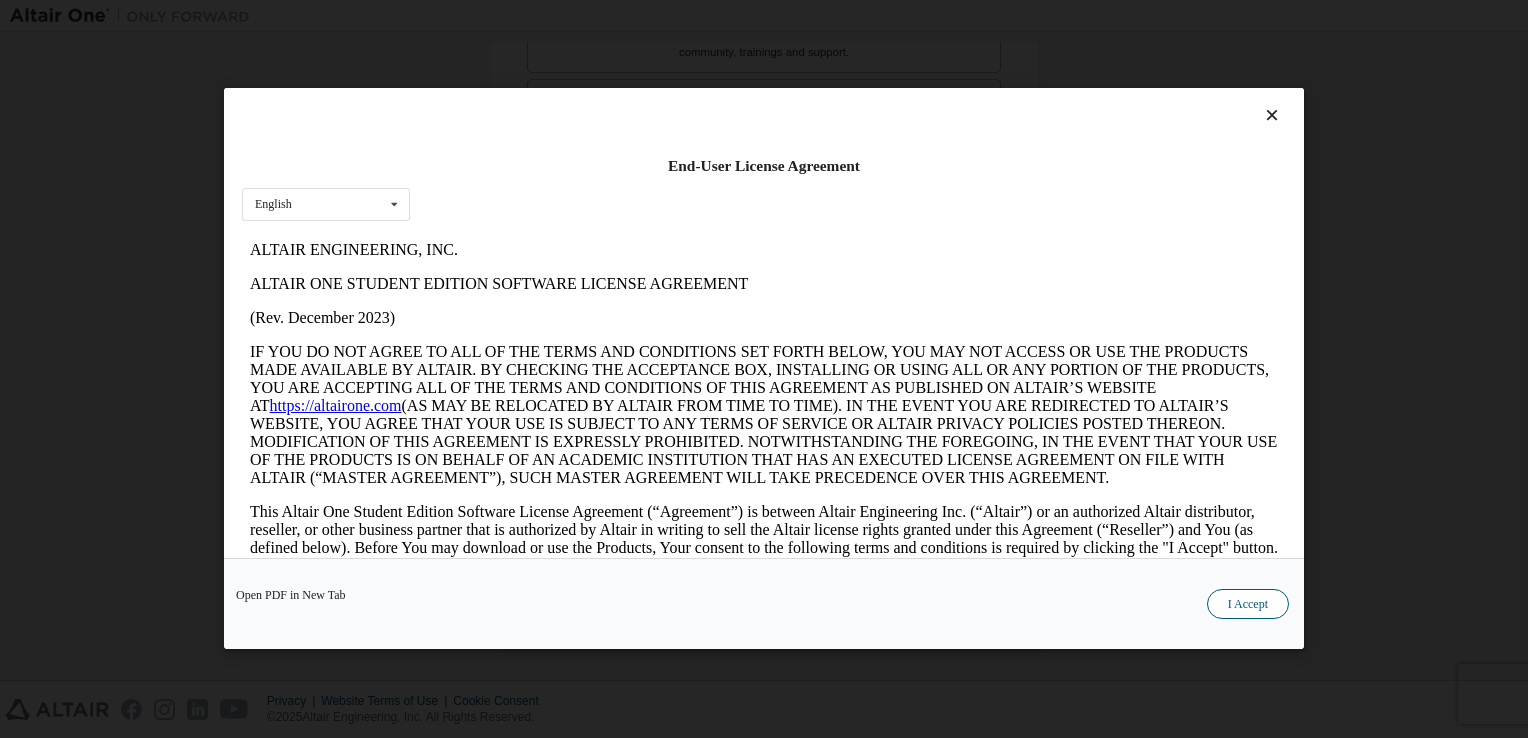 scroll, scrollTop: 0, scrollLeft: 0, axis: both 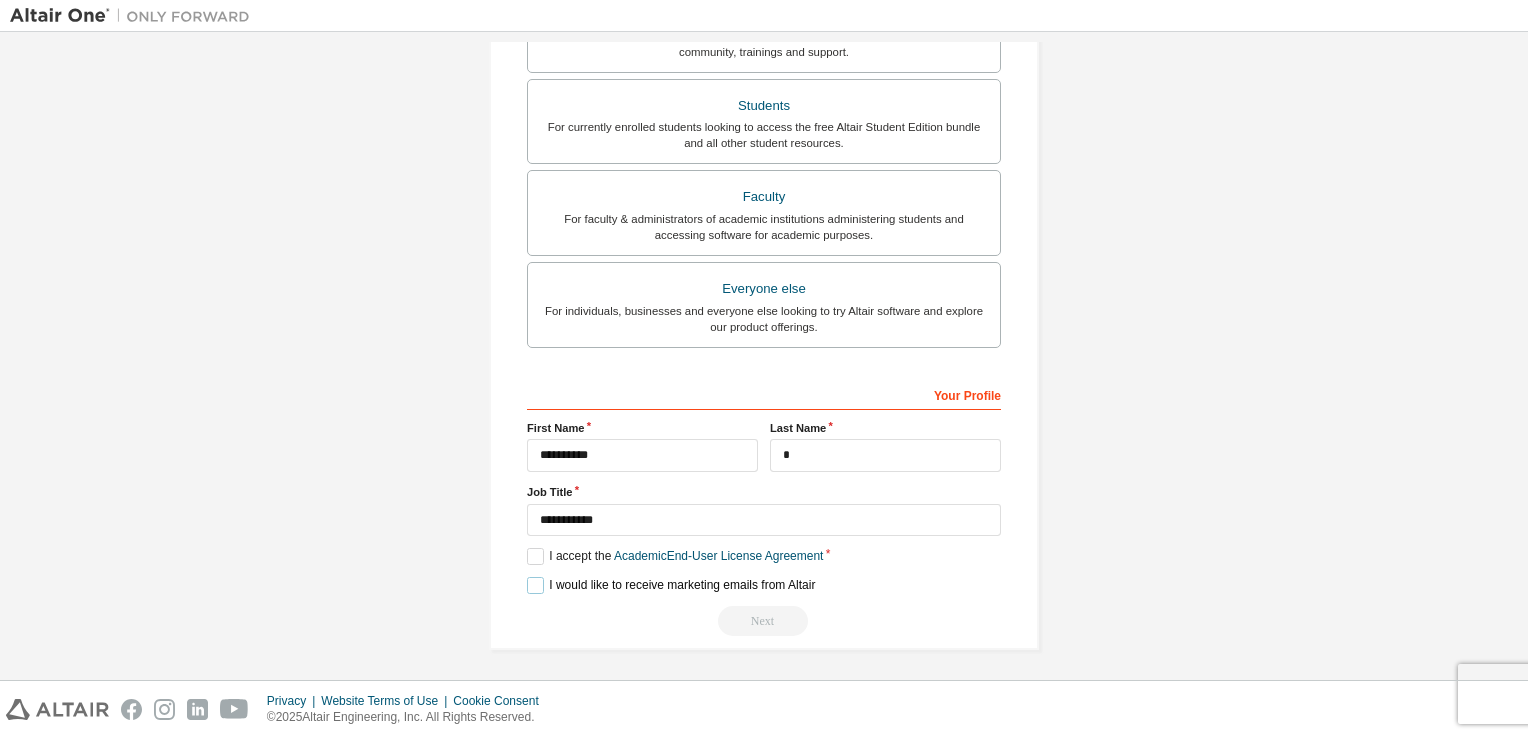 click on "I would like to receive marketing emails from Altair" at bounding box center [671, 585] 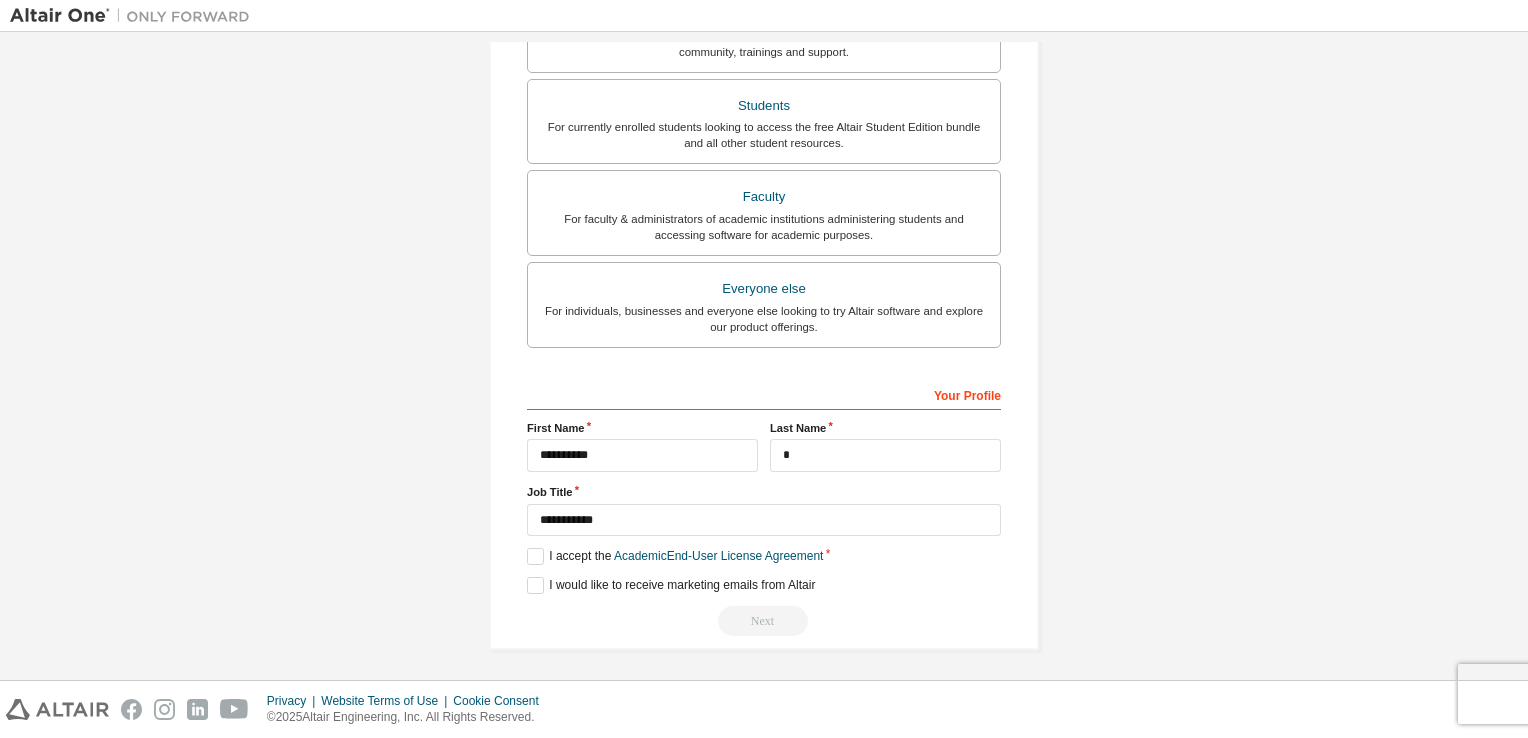 click on "Next" at bounding box center (764, 621) 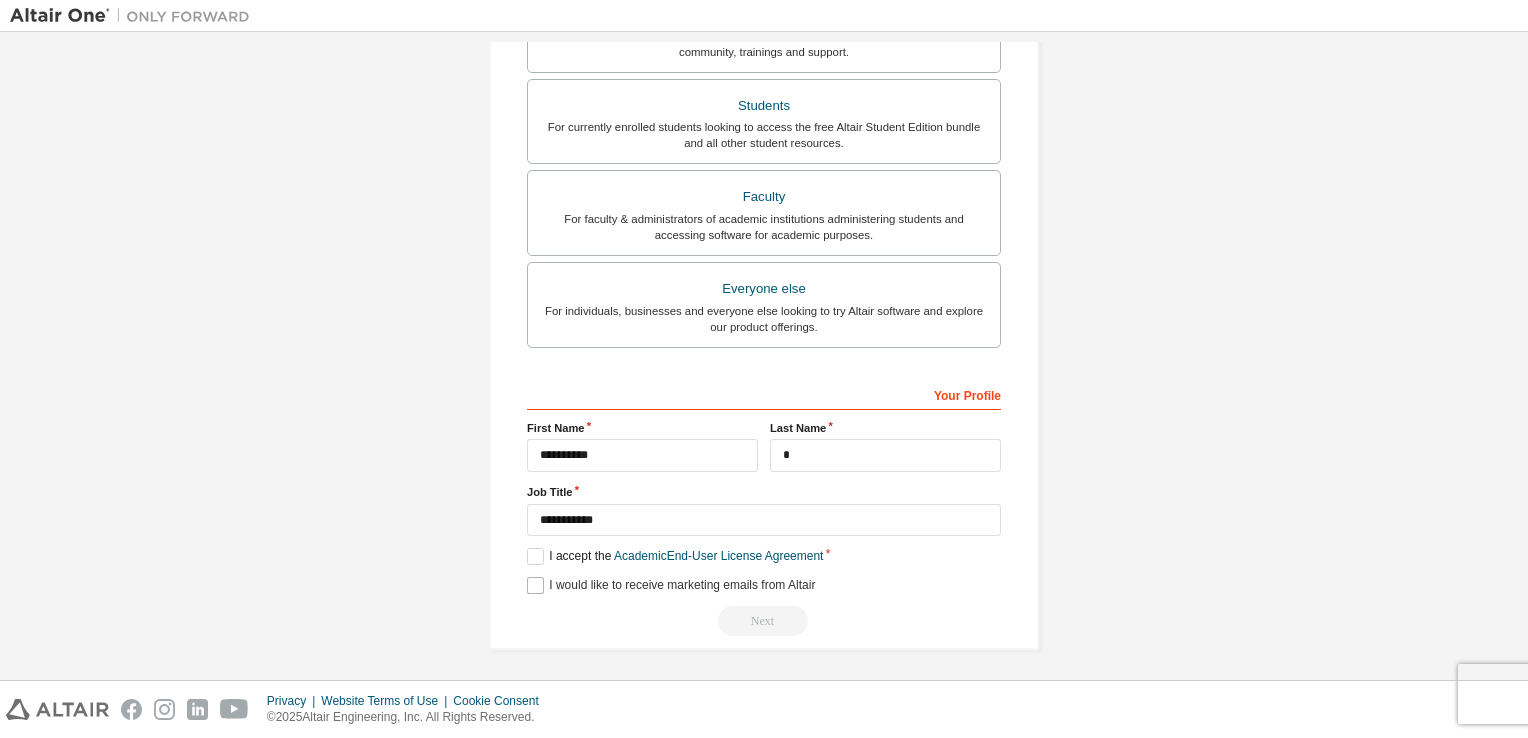 scroll, scrollTop: 196, scrollLeft: 0, axis: vertical 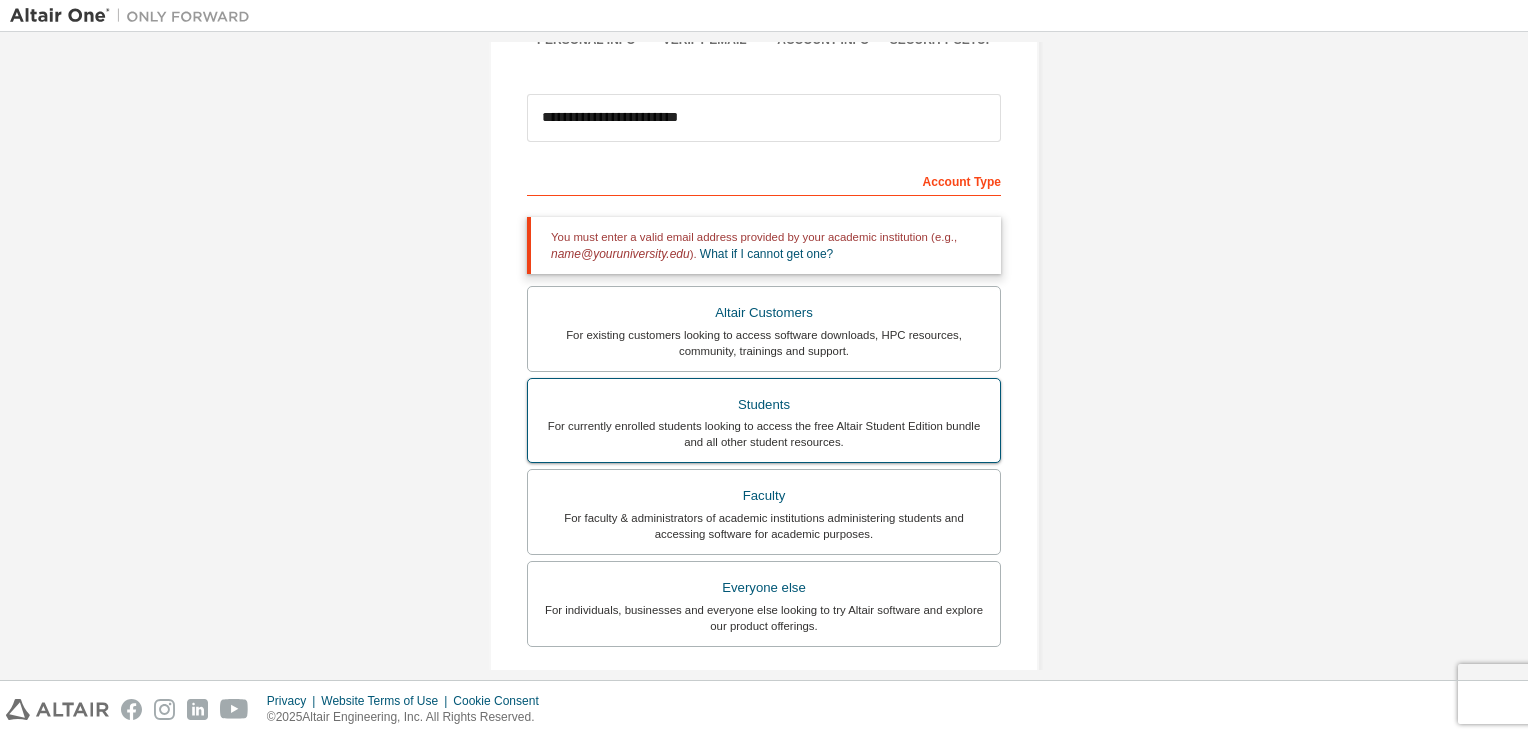 click on "Students For currently enrolled students looking to access the free Altair Student Edition bundle and all other student resources." at bounding box center [764, 421] 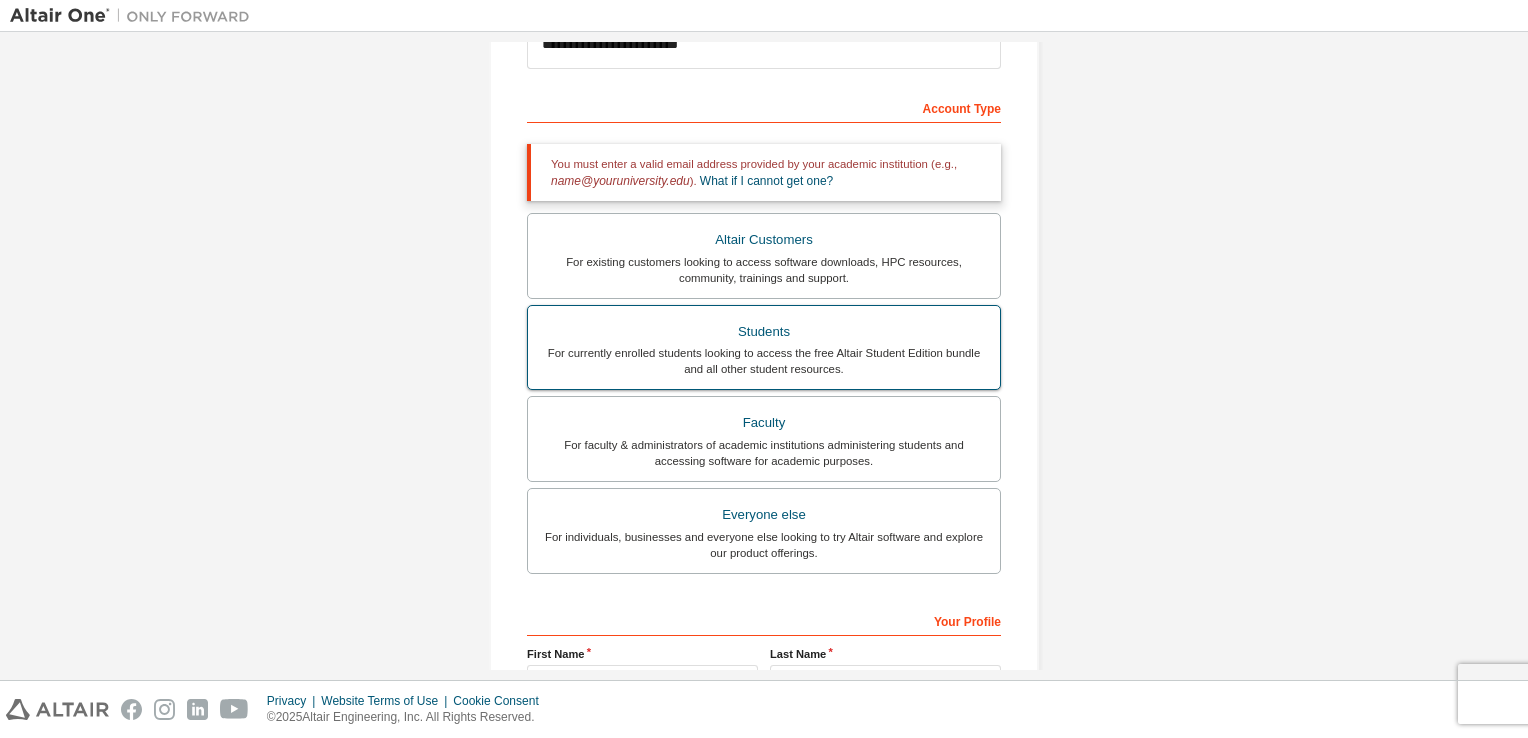 scroll, scrollTop: 400, scrollLeft: 0, axis: vertical 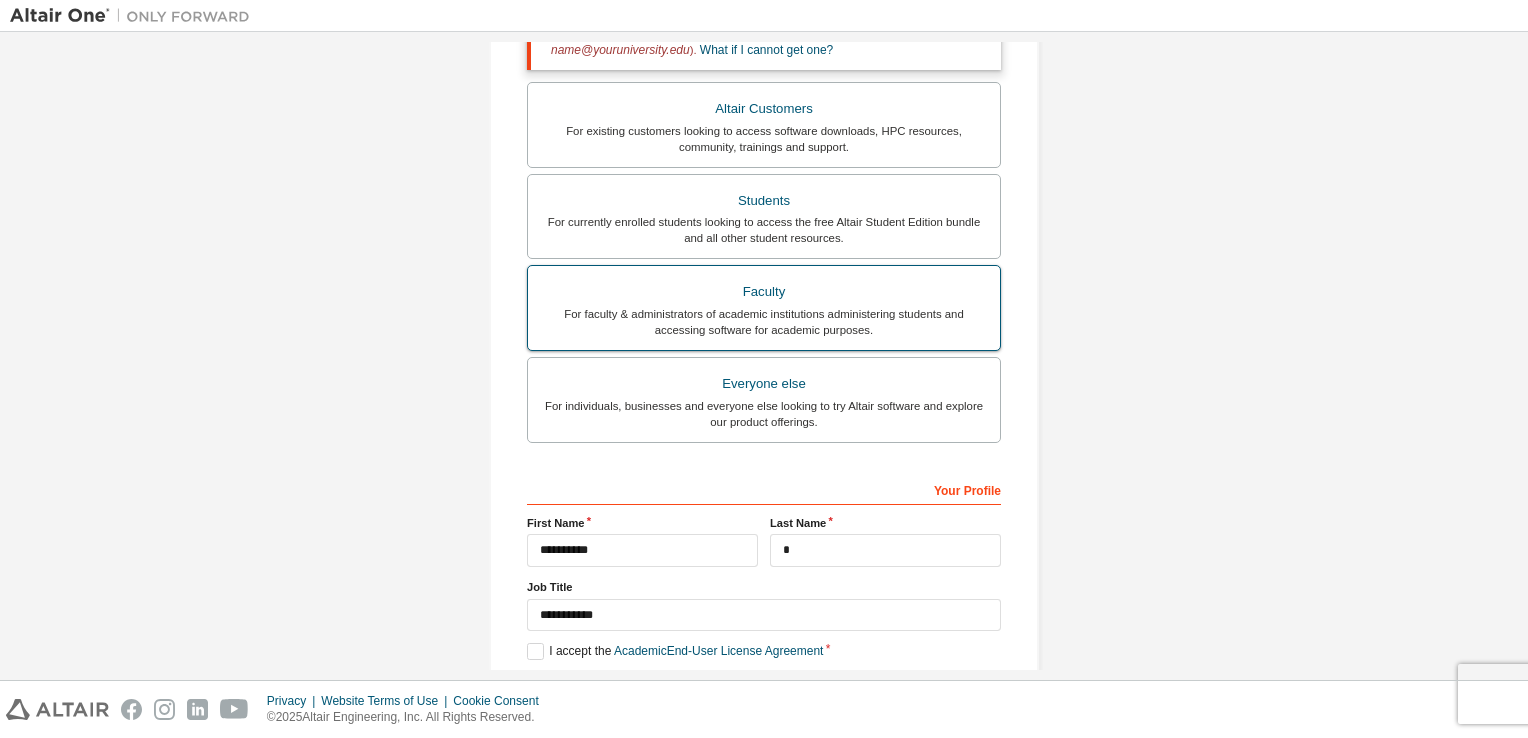 click on "Faculty For faculty & administrators of academic institutions administering students and accessing software for academic purposes." at bounding box center (764, 308) 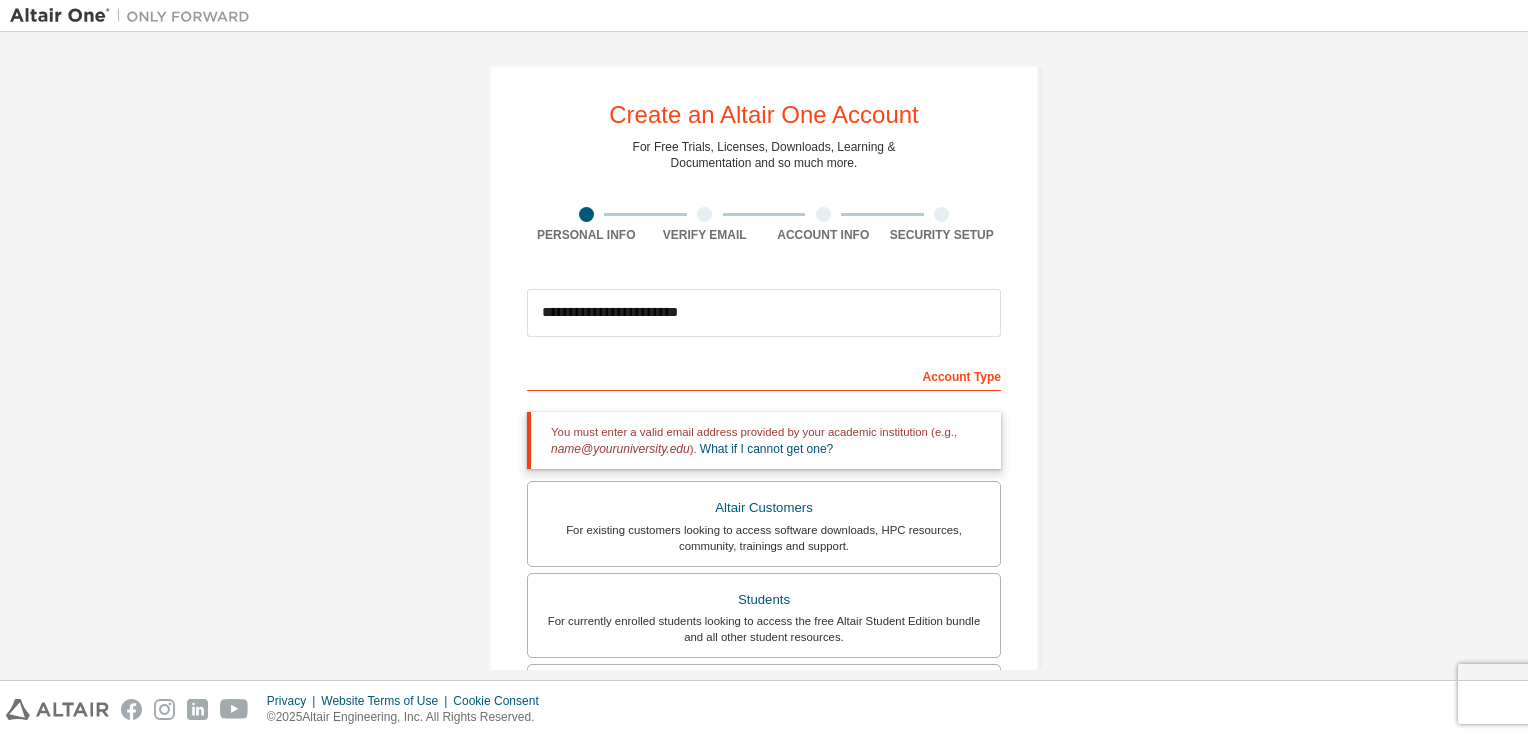 scroll, scrollTop: 0, scrollLeft: 0, axis: both 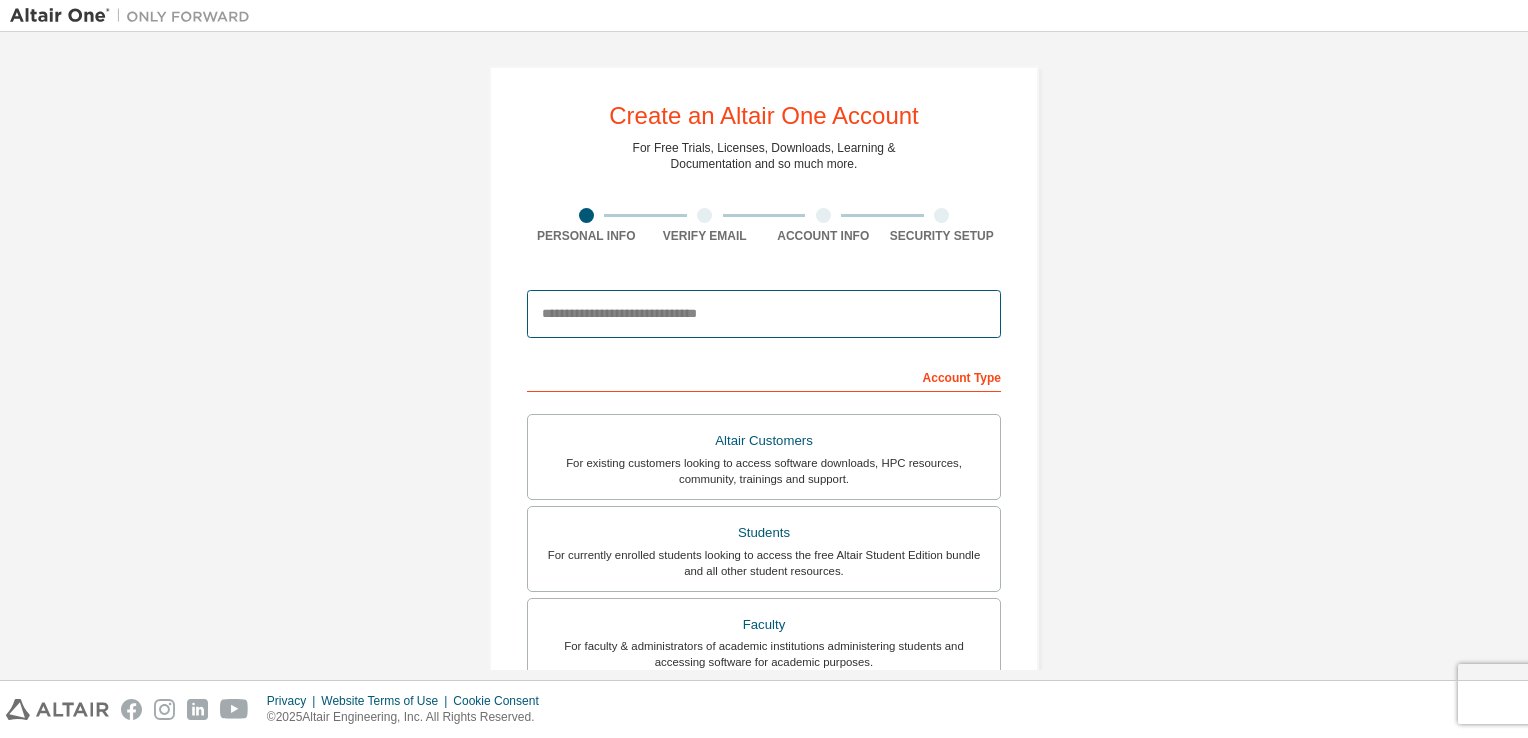 click at bounding box center (764, 314) 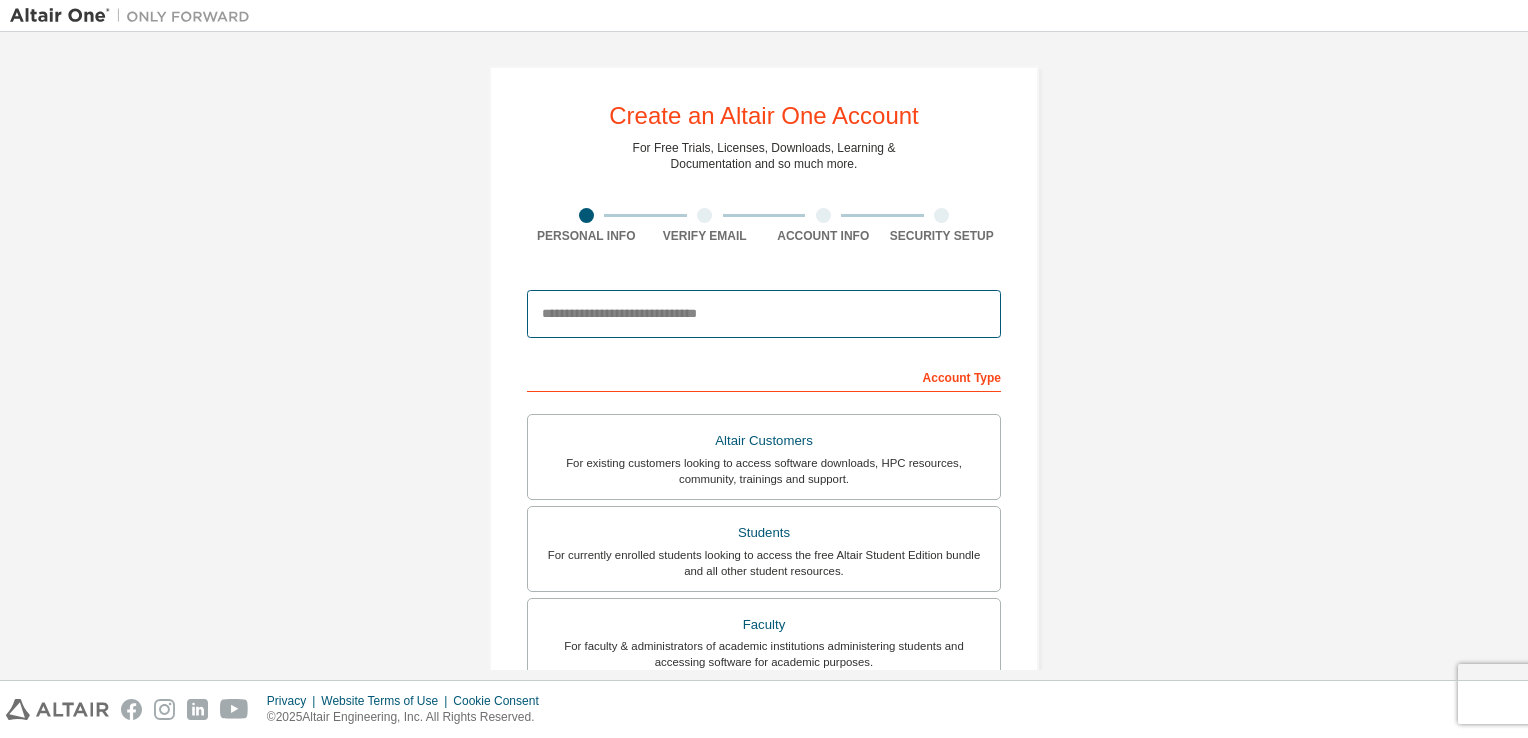 click at bounding box center (764, 314) 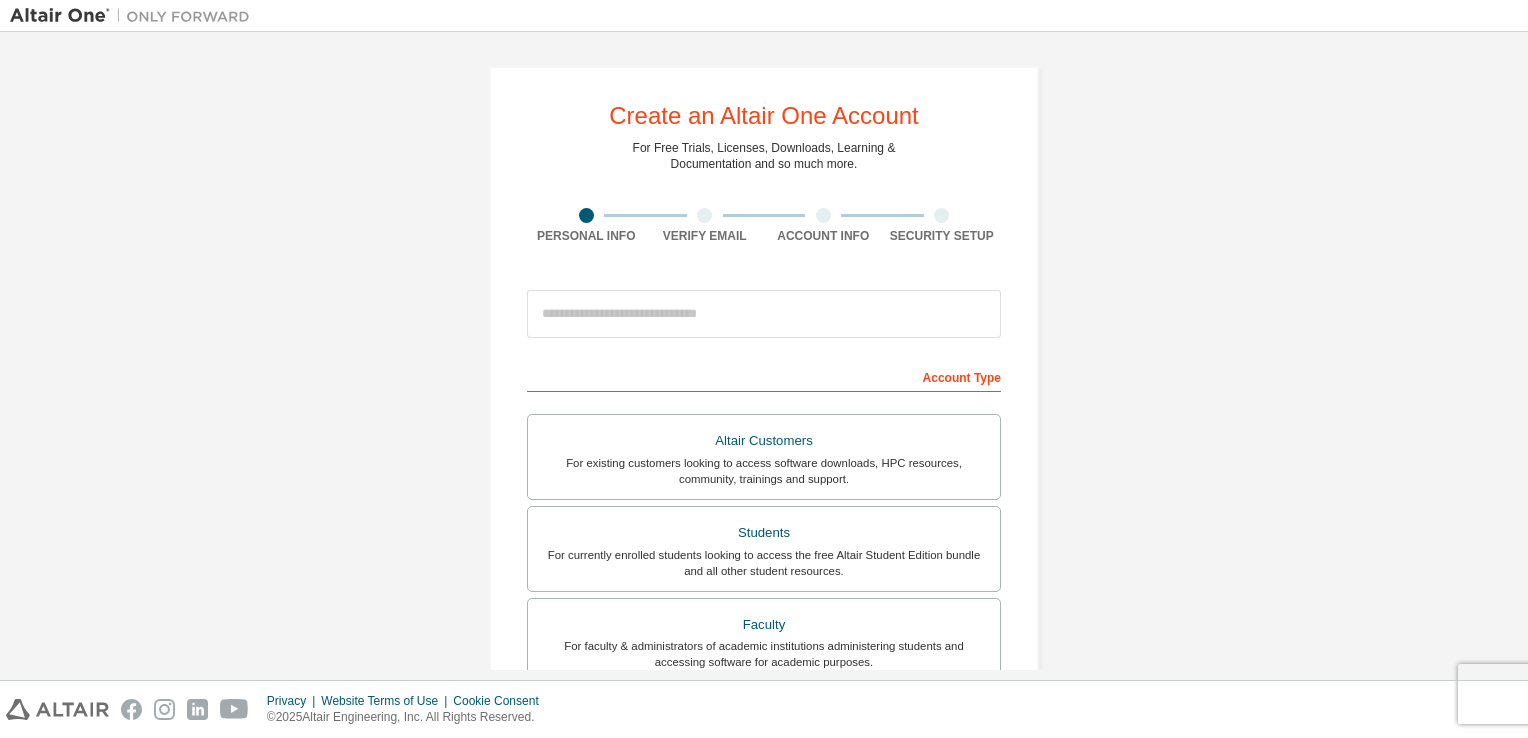 click on "Create an Altair One Account For Free Trials, Licenses, Downloads, Learning &  Documentation and so much more. Personal Info Verify Email Account Info Security Setup This is a federated email. No need to register a new account. You should be able to  login  by using your company's SSO credentials. Email already exists. Please try to  login  instead. Account Type Altair Customers For existing customers looking to access software downloads, HPC resources, community, trainings and support. Students For currently enrolled students looking to access the free Altair Student Edition bundle and all other student resources. Faculty For faculty & administrators of academic institutions administering students and accessing software for academic purposes. Everyone else For individuals, businesses and everyone else looking to try Altair software and explore our product offerings. Your Profile First Name Last Name Job Title Please provide State/Province to help us route sales and support resources to you more efficiently." at bounding box center (764, 571) 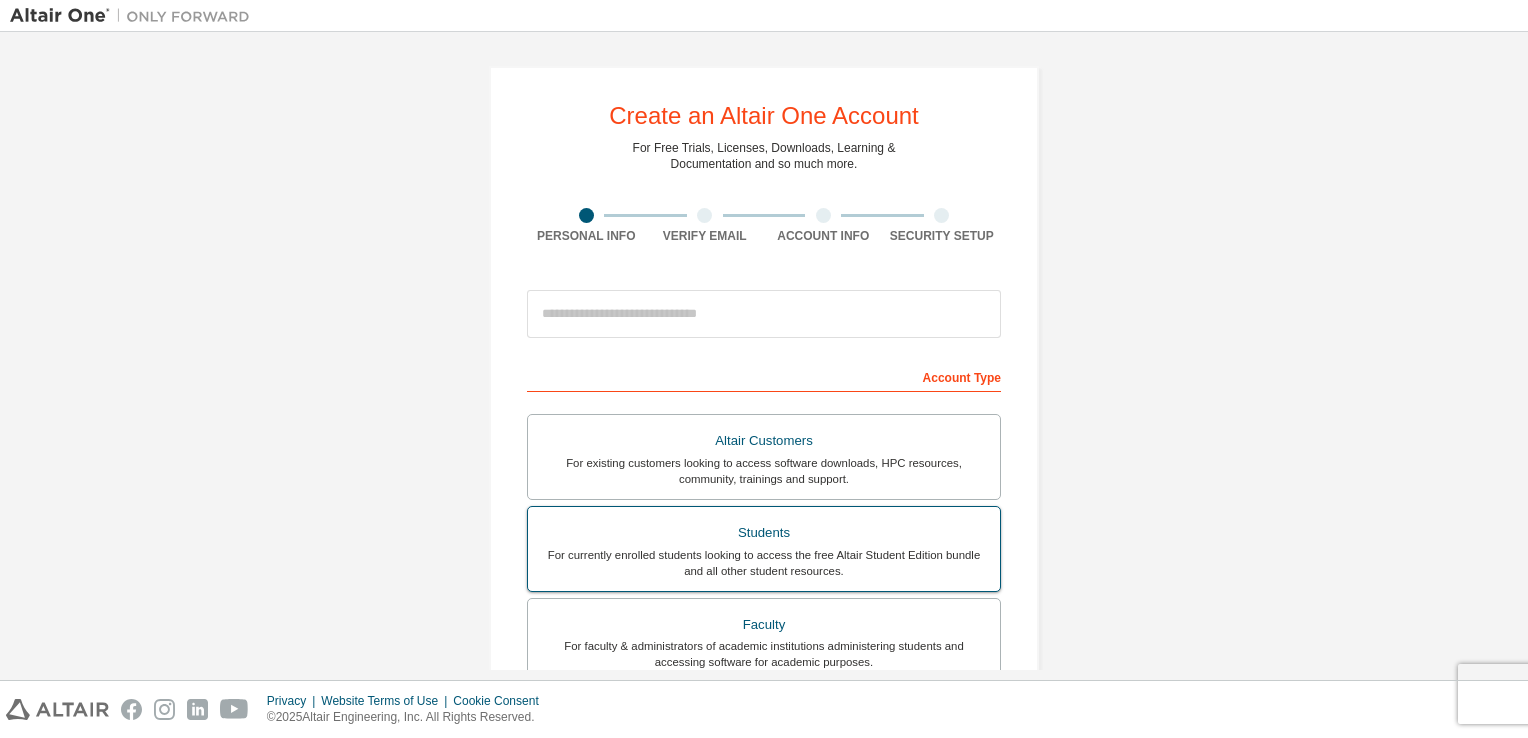 click on "For currently enrolled students looking to access the free Altair Student Edition bundle and all other student resources." at bounding box center [764, 563] 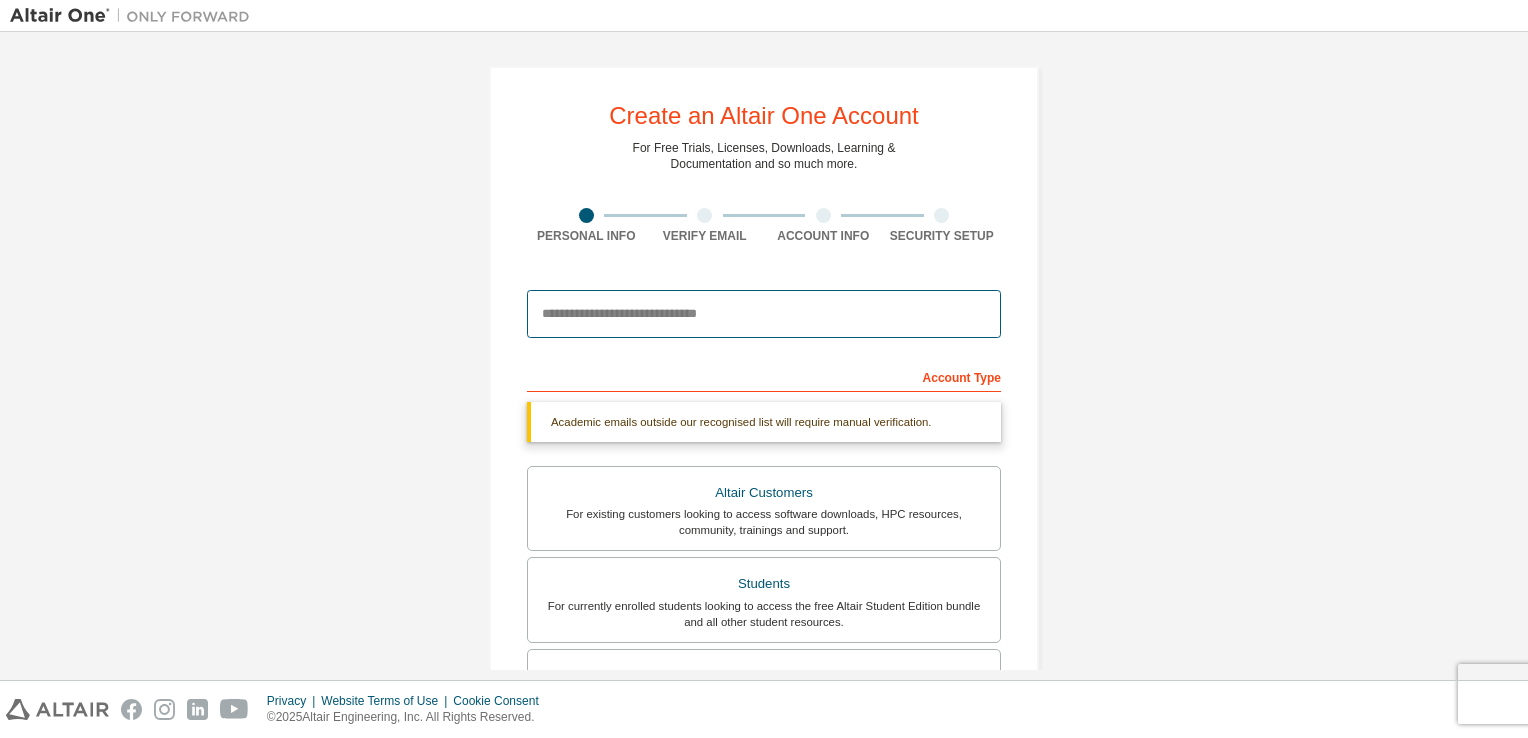 click at bounding box center (764, 314) 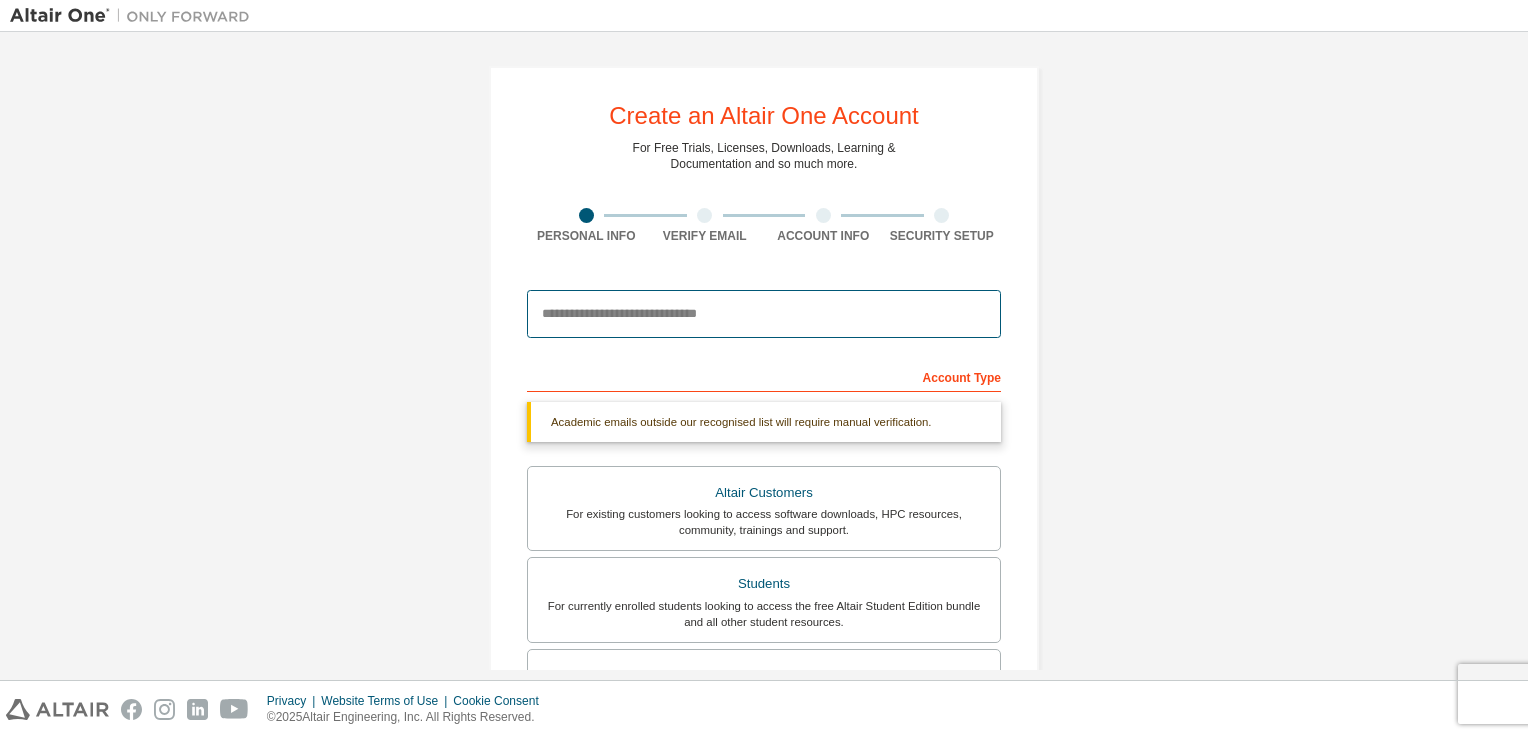 type on "**********" 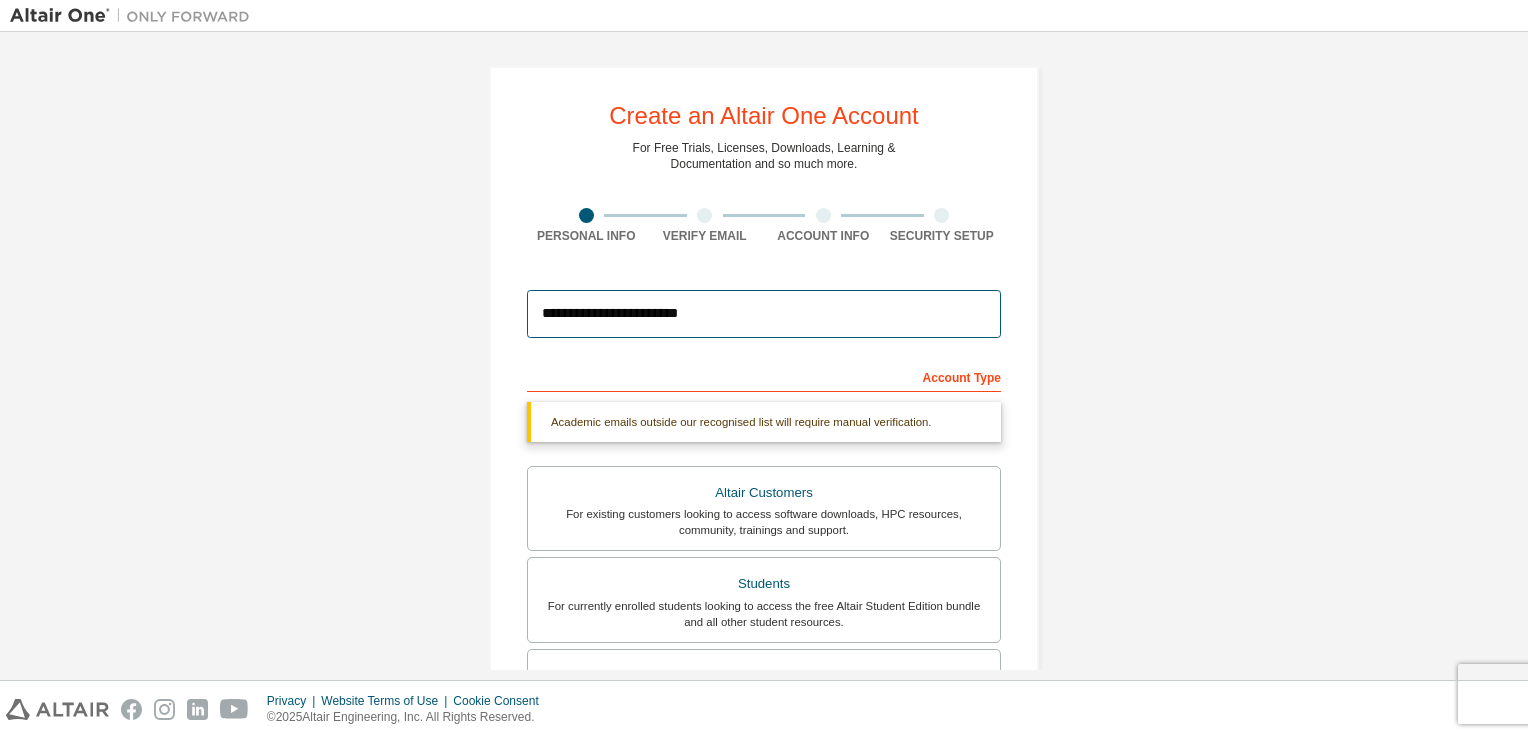 type on "**********" 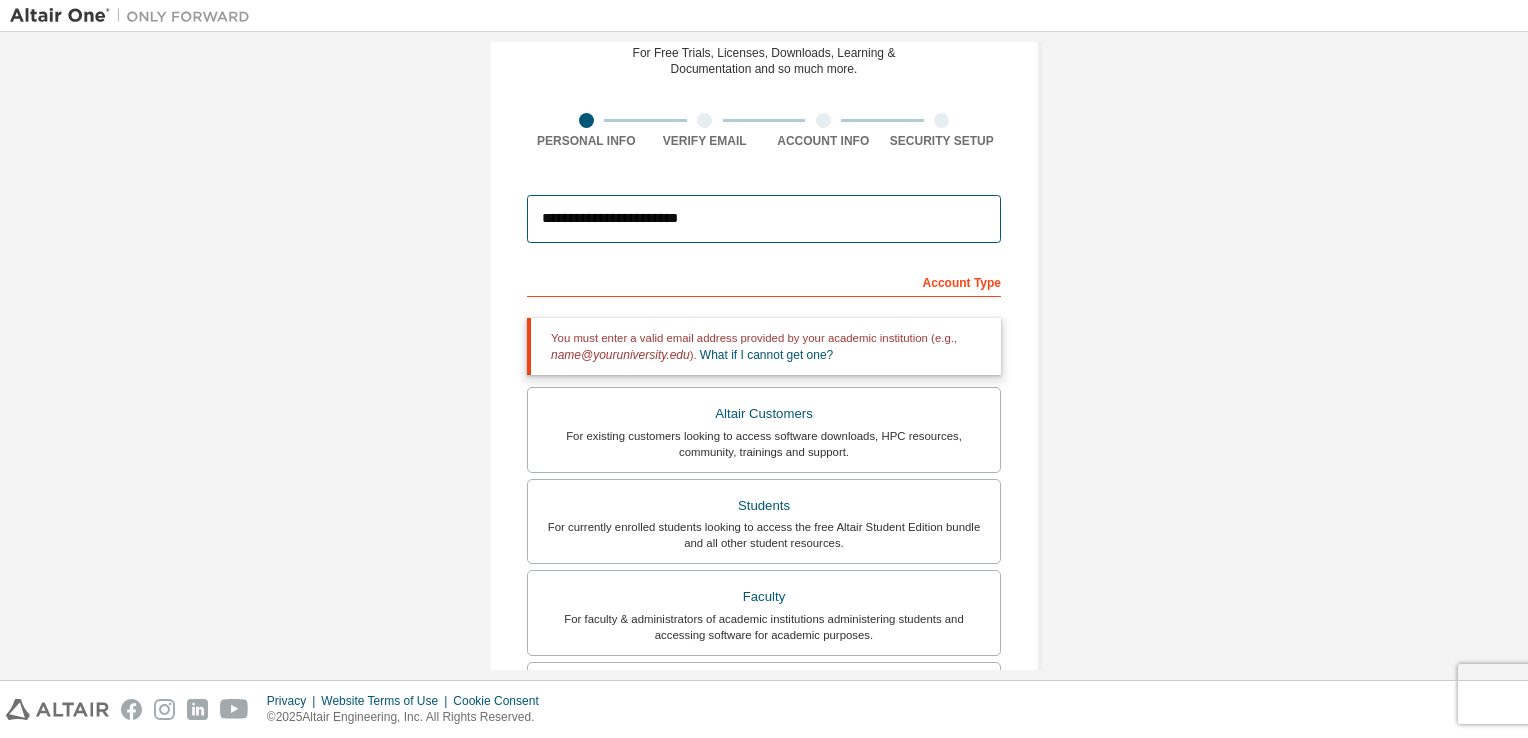 scroll, scrollTop: 0, scrollLeft: 0, axis: both 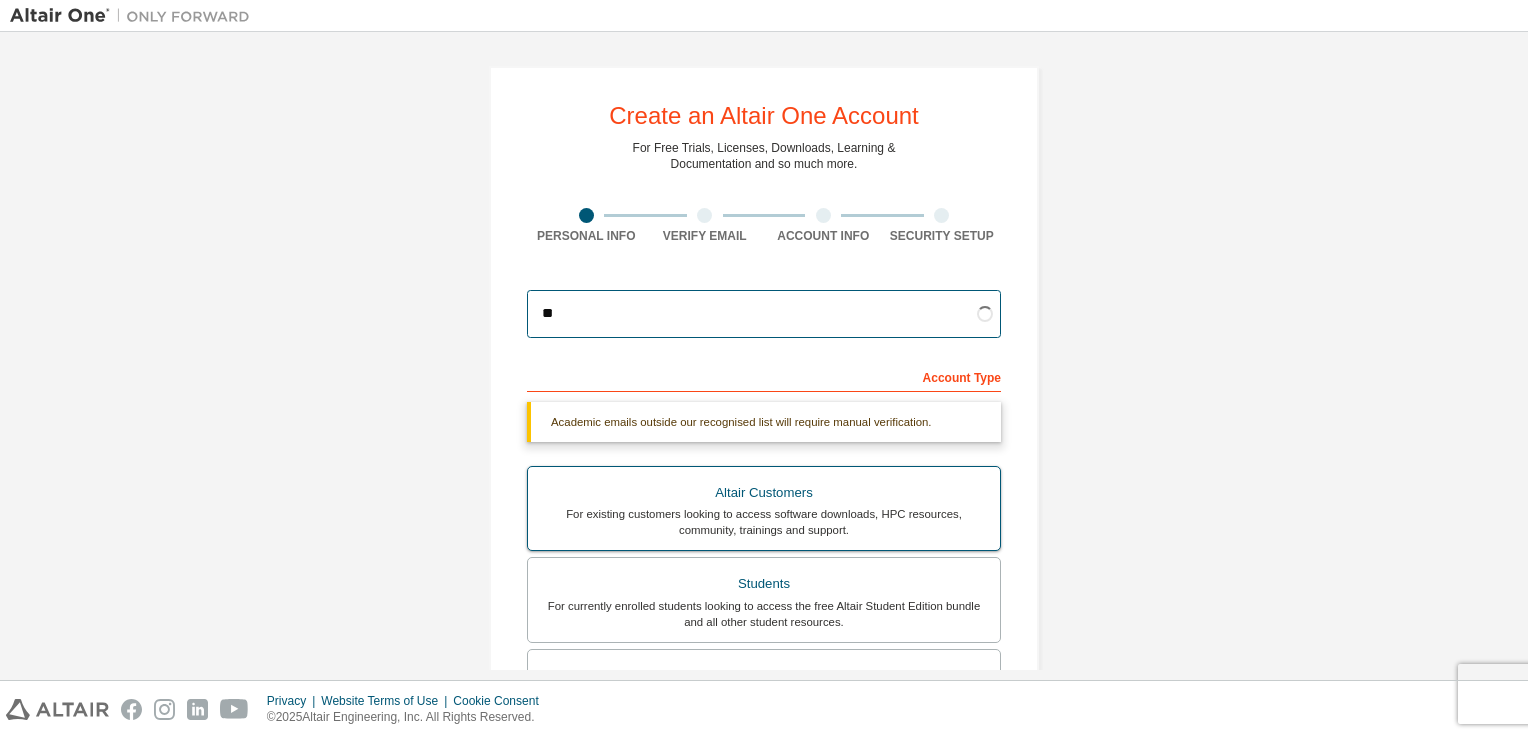 type on "*" 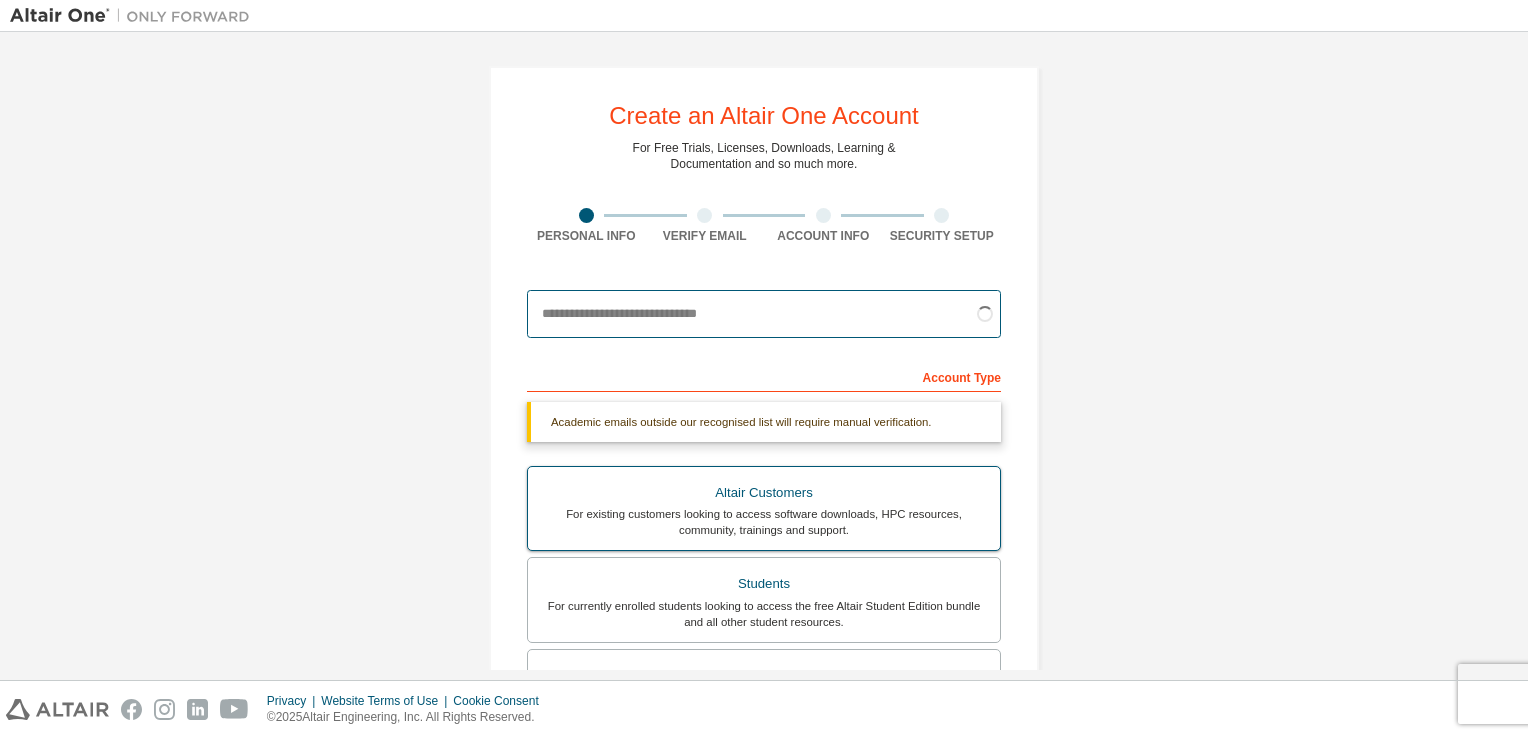 type on "*" 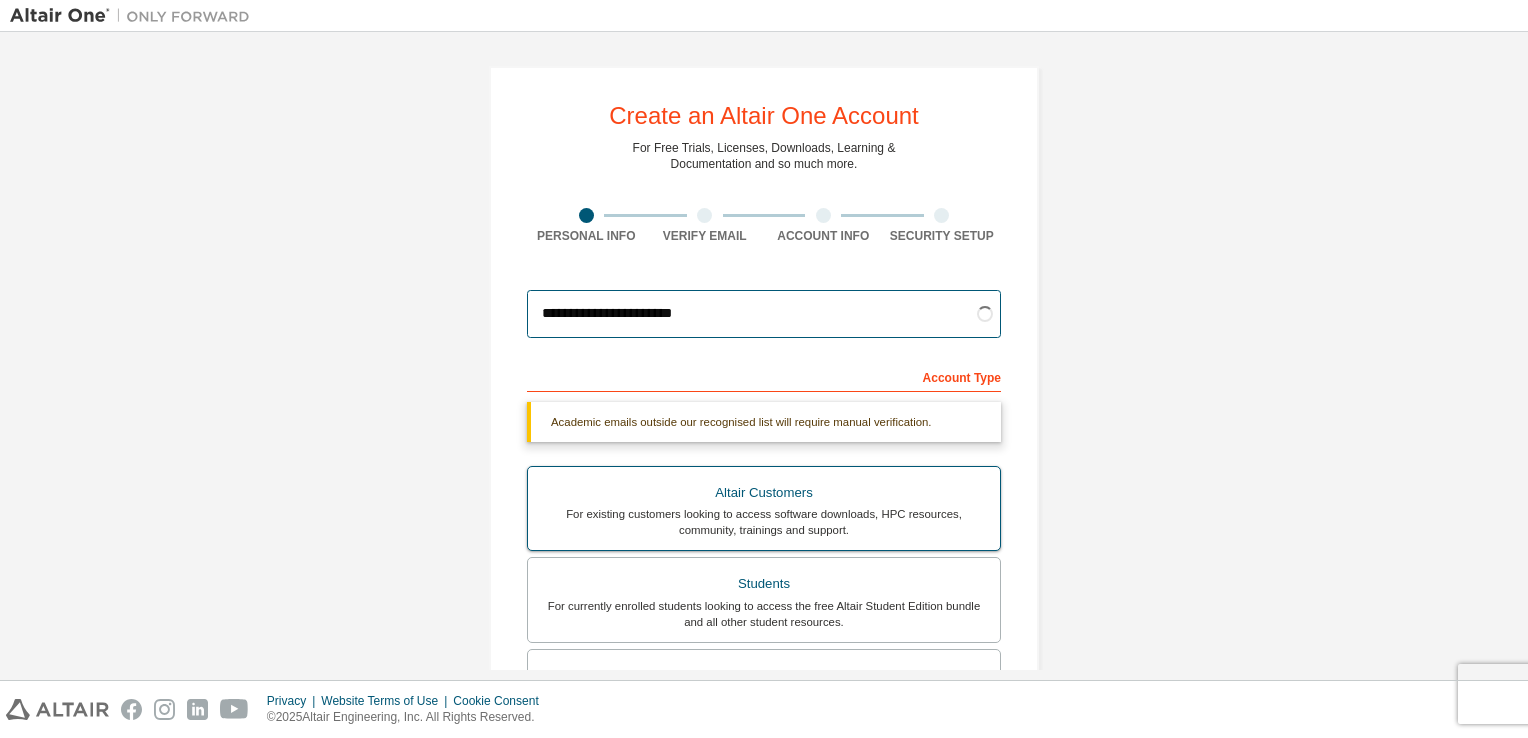 type on "**********" 